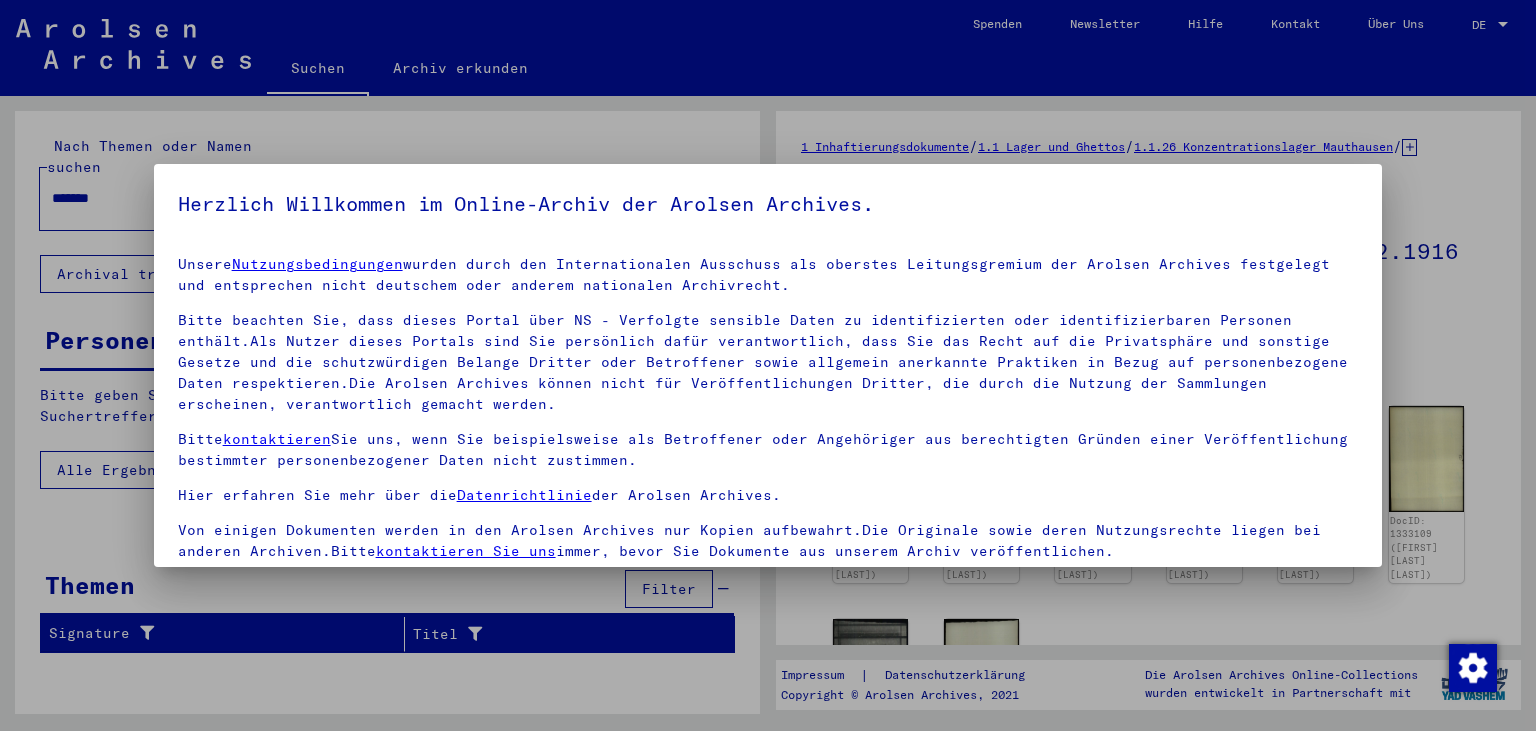 scroll, scrollTop: 0, scrollLeft: 0, axis: both 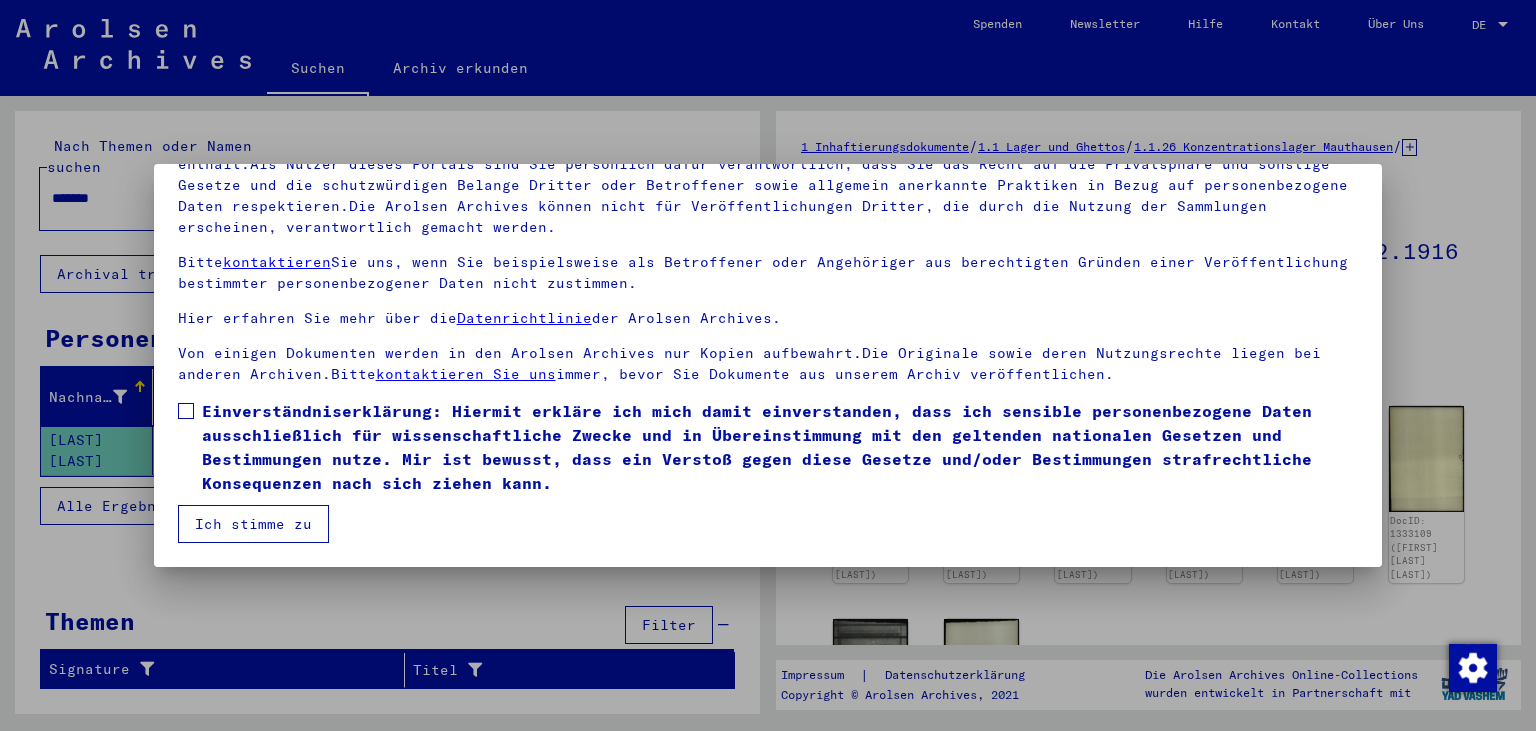 click on "Einverständniserklärung: Hiermit erkläre ich mich damit einverstanden, dass ich sensible personenbezogene Daten ausschließlich für wissenschaftliche Zwecke und in Übereinstimmung mit den geltenden nationalen Gesetzen und Bestimmungen nutze. Mir ist bewusst, dass ein Verstoß gegen diese Gesetze und/oder Bestimmungen strafrechtliche Konsequenzen nach sich ziehen kann." at bounding box center [768, 447] 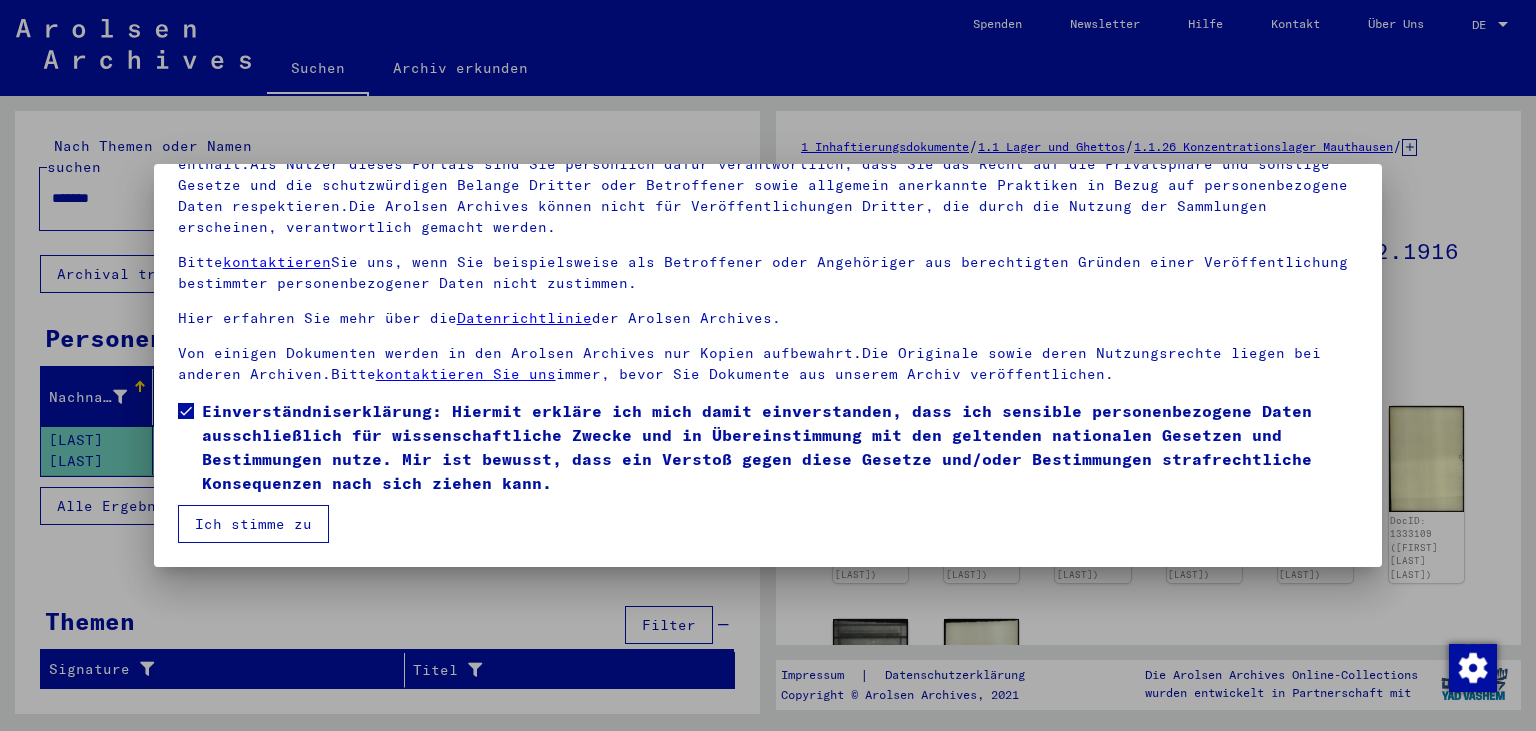 click on "Ich stimme zu" at bounding box center (253, 524) 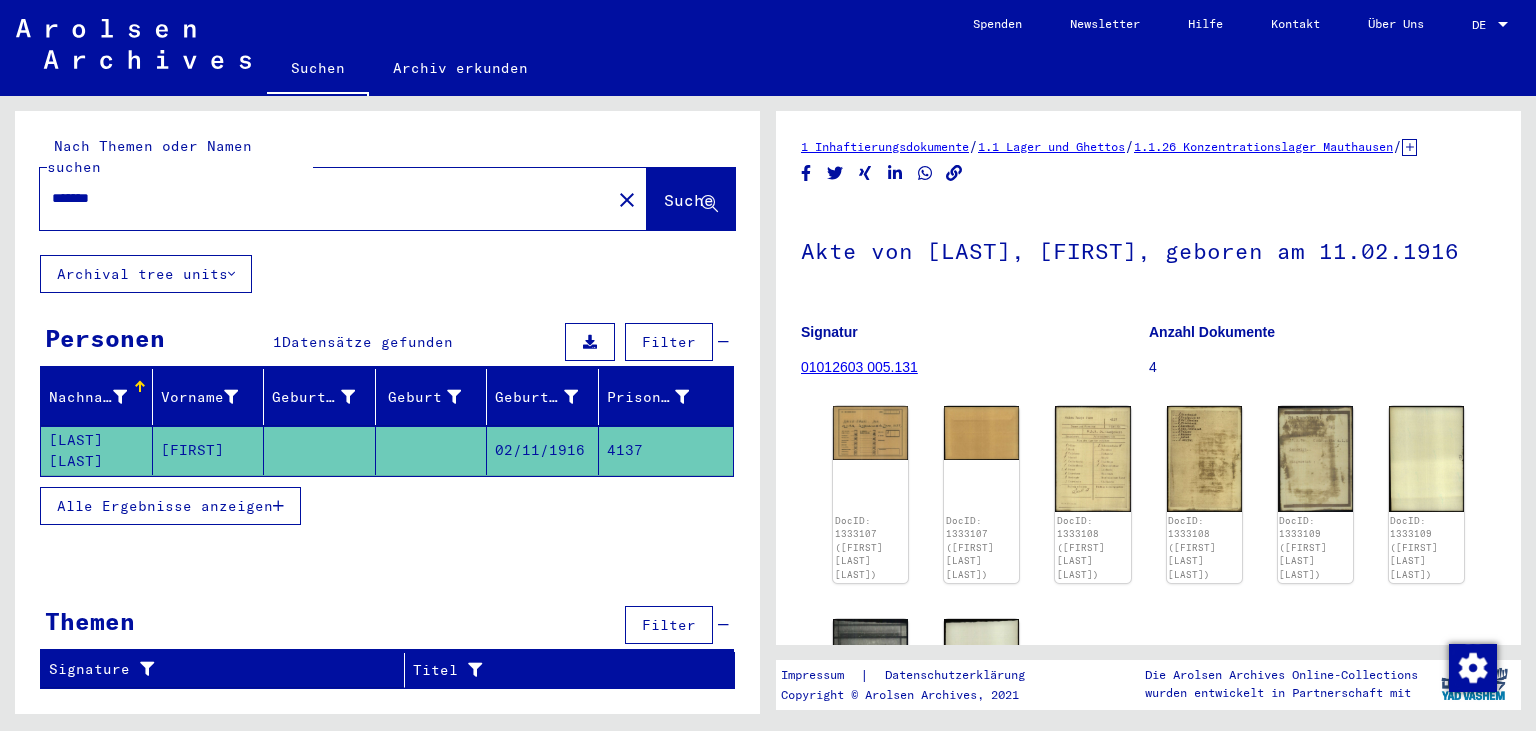 click on "*******" 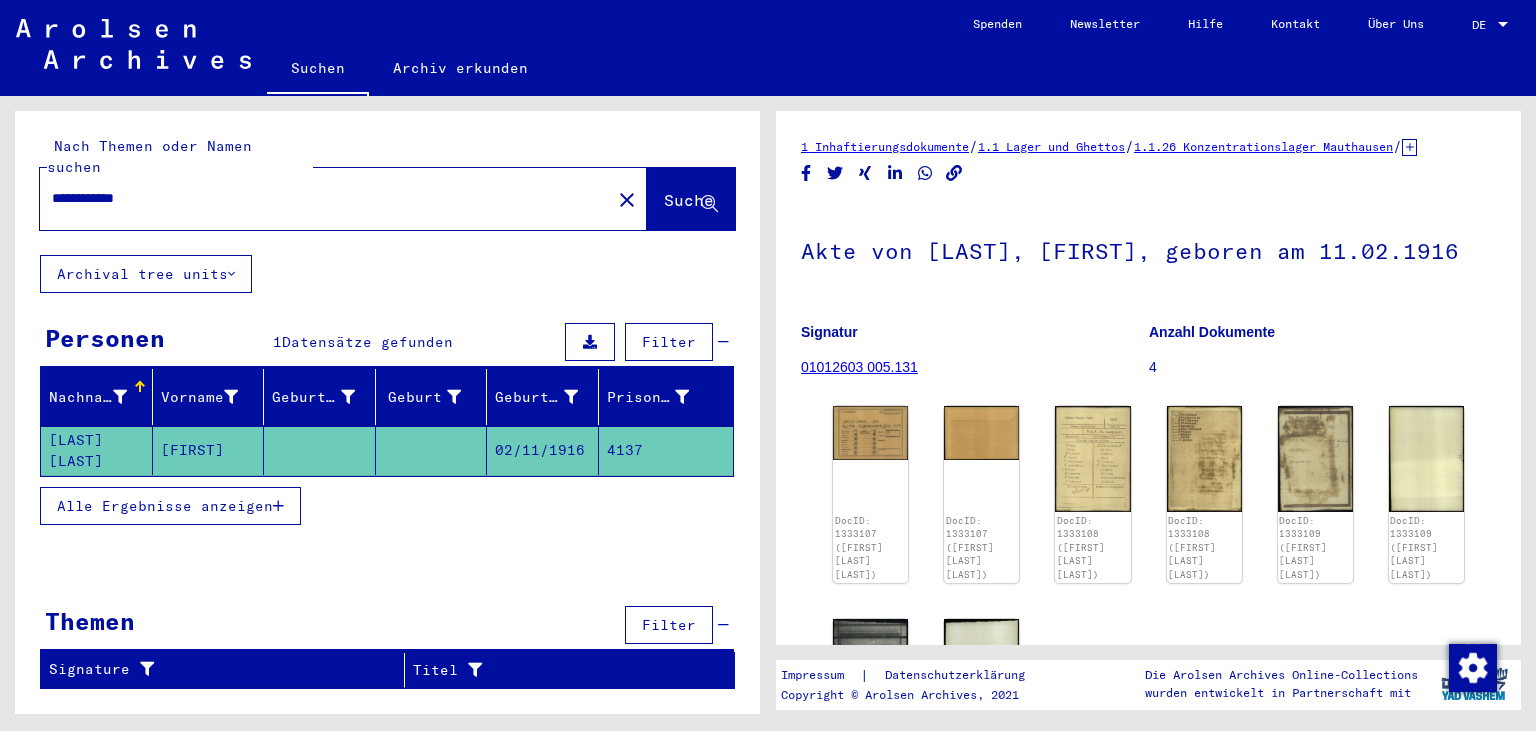 type on "**********" 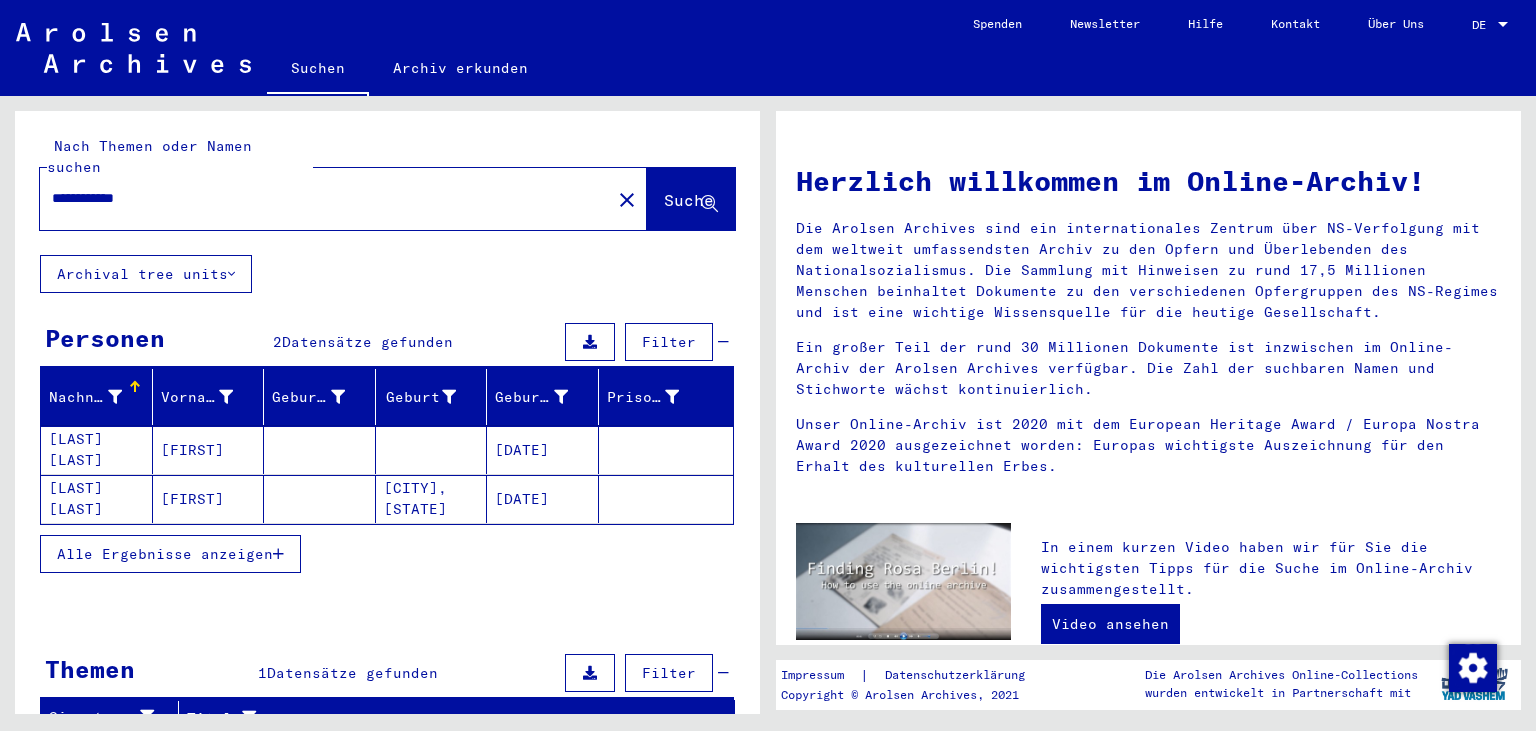 click on "[DATE]" at bounding box center (543, 499) 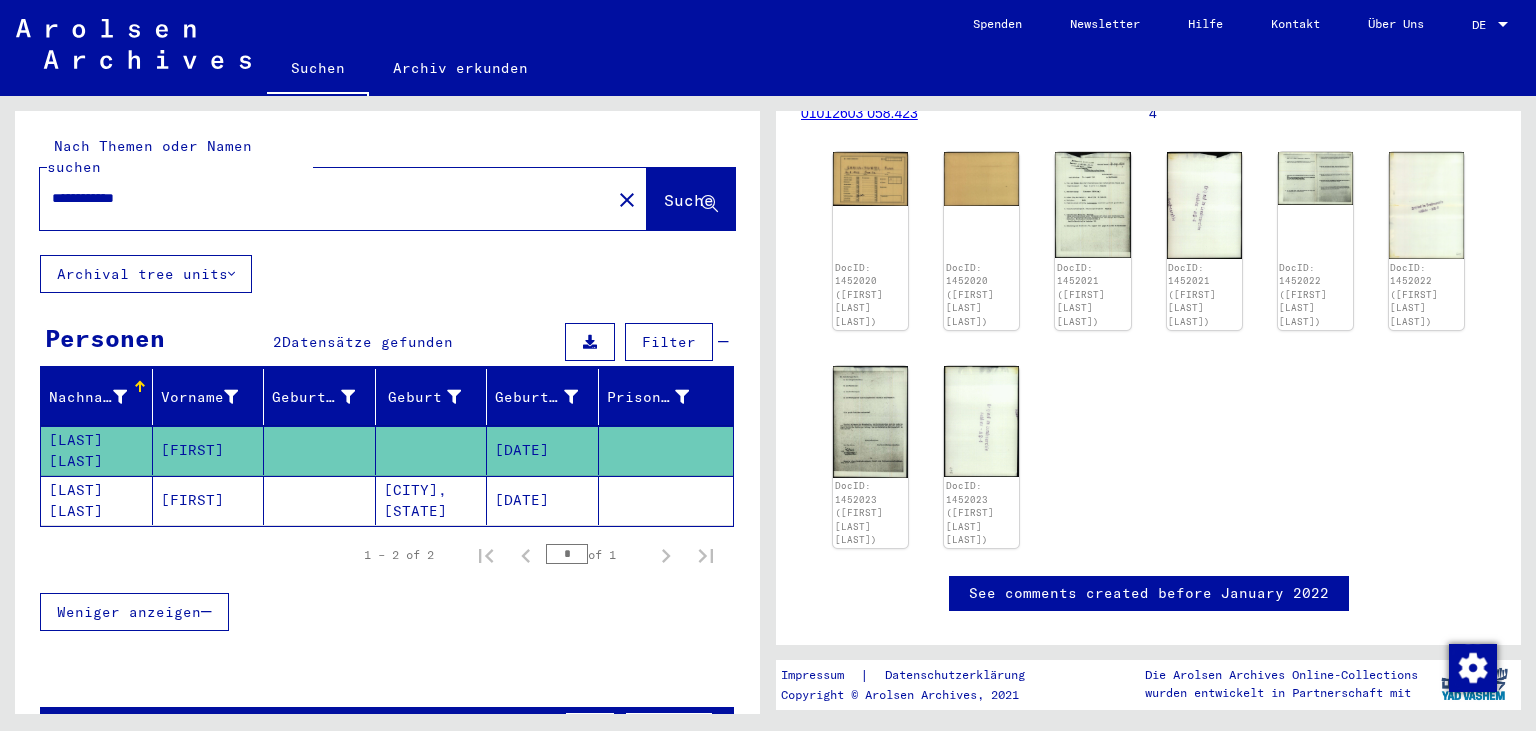 scroll, scrollTop: 255, scrollLeft: 0, axis: vertical 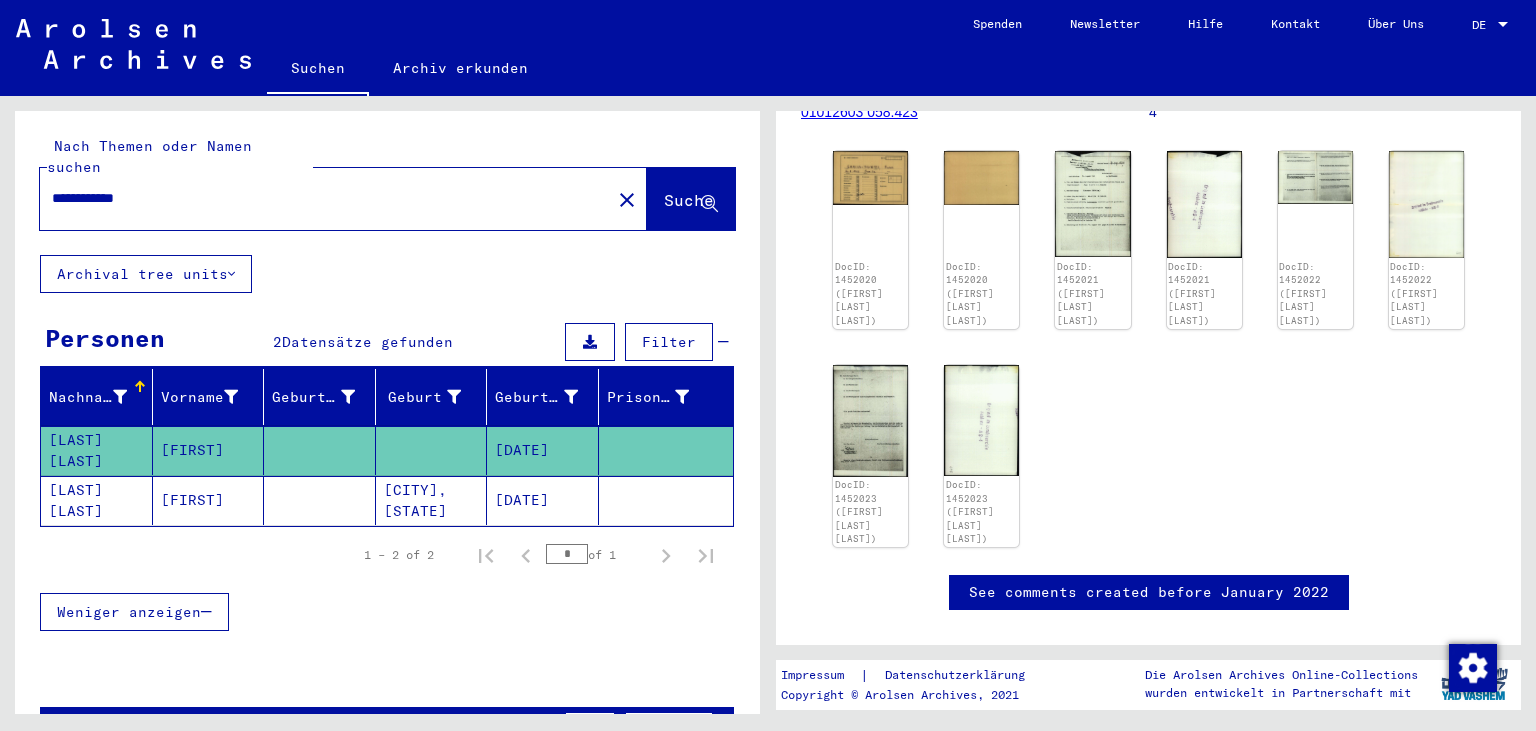 click on "[DATE]" 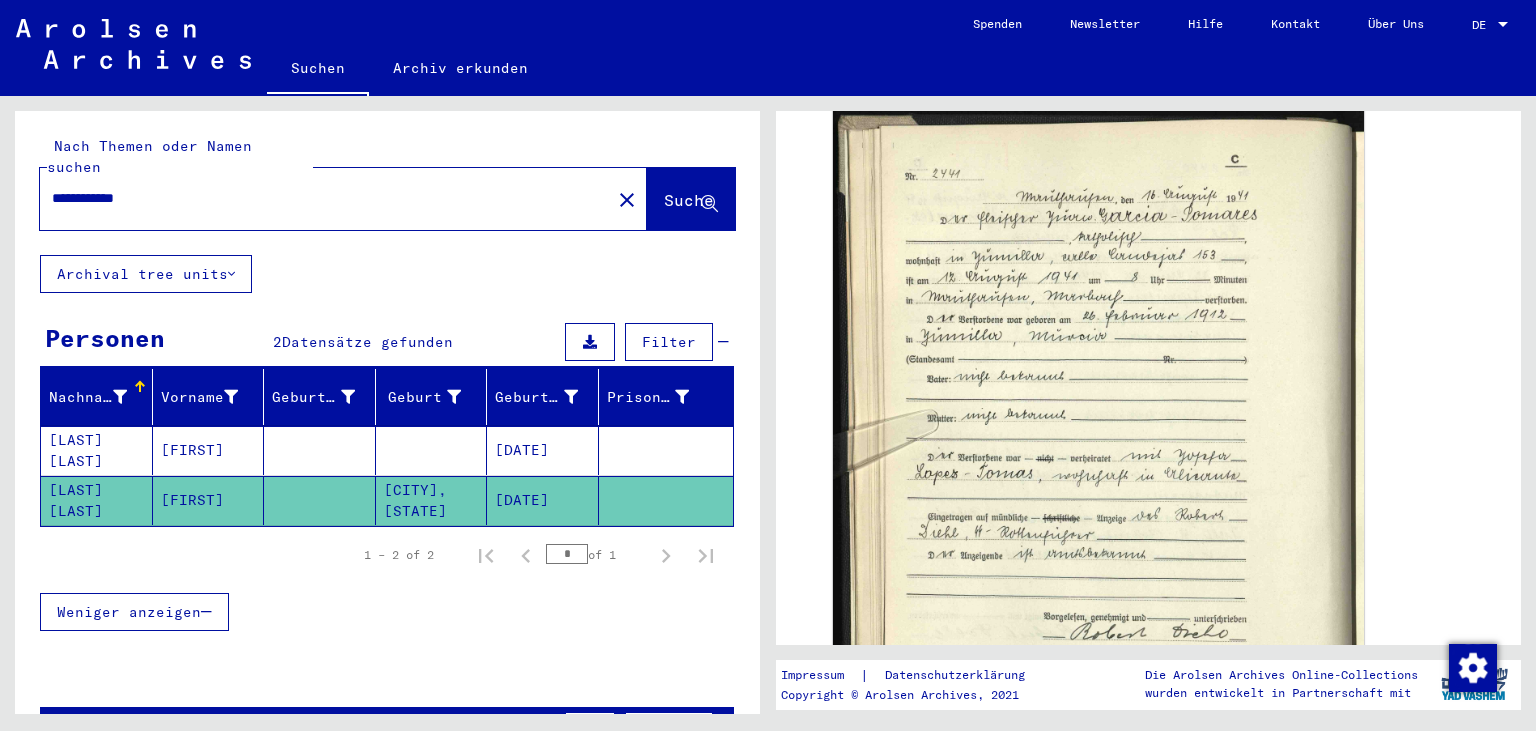 scroll, scrollTop: 454, scrollLeft: 0, axis: vertical 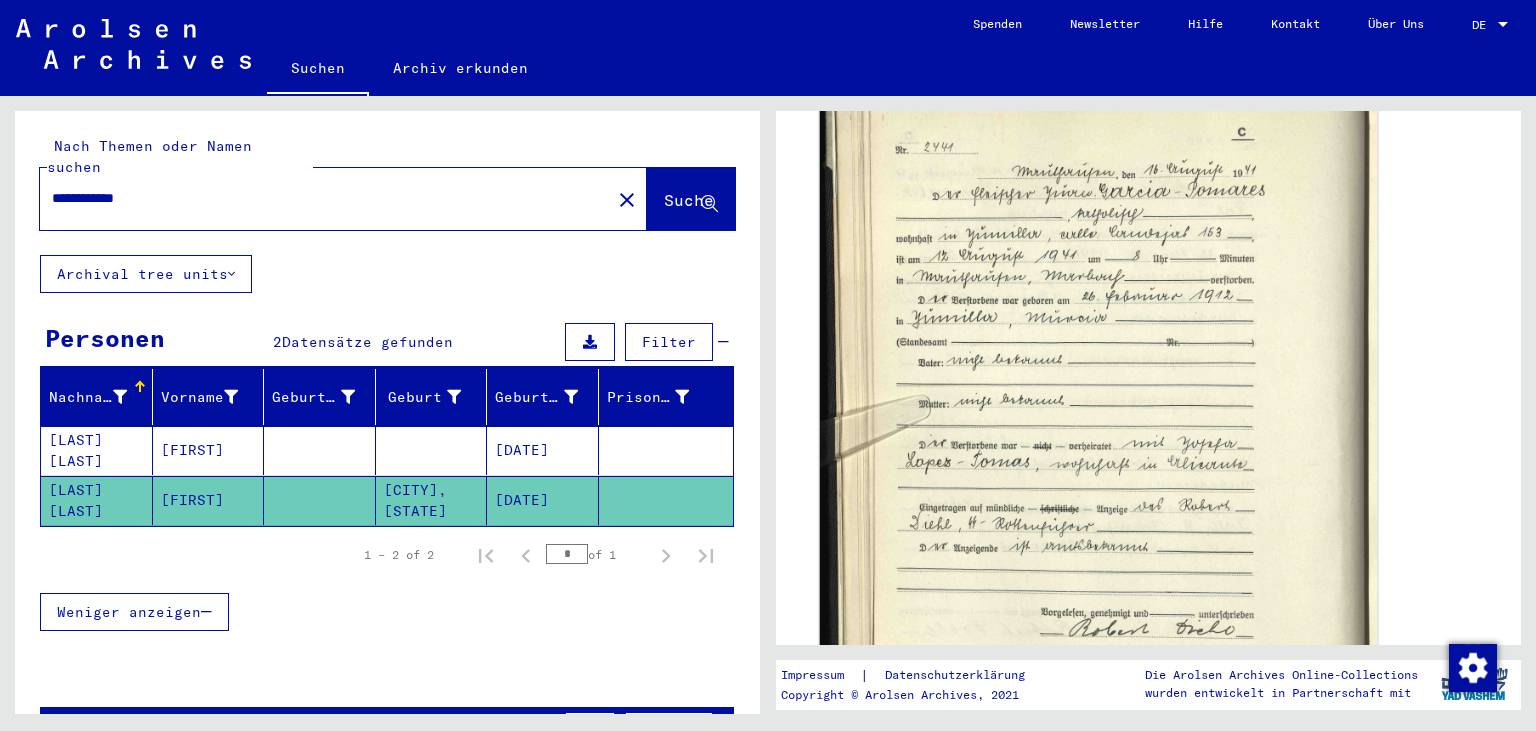 click 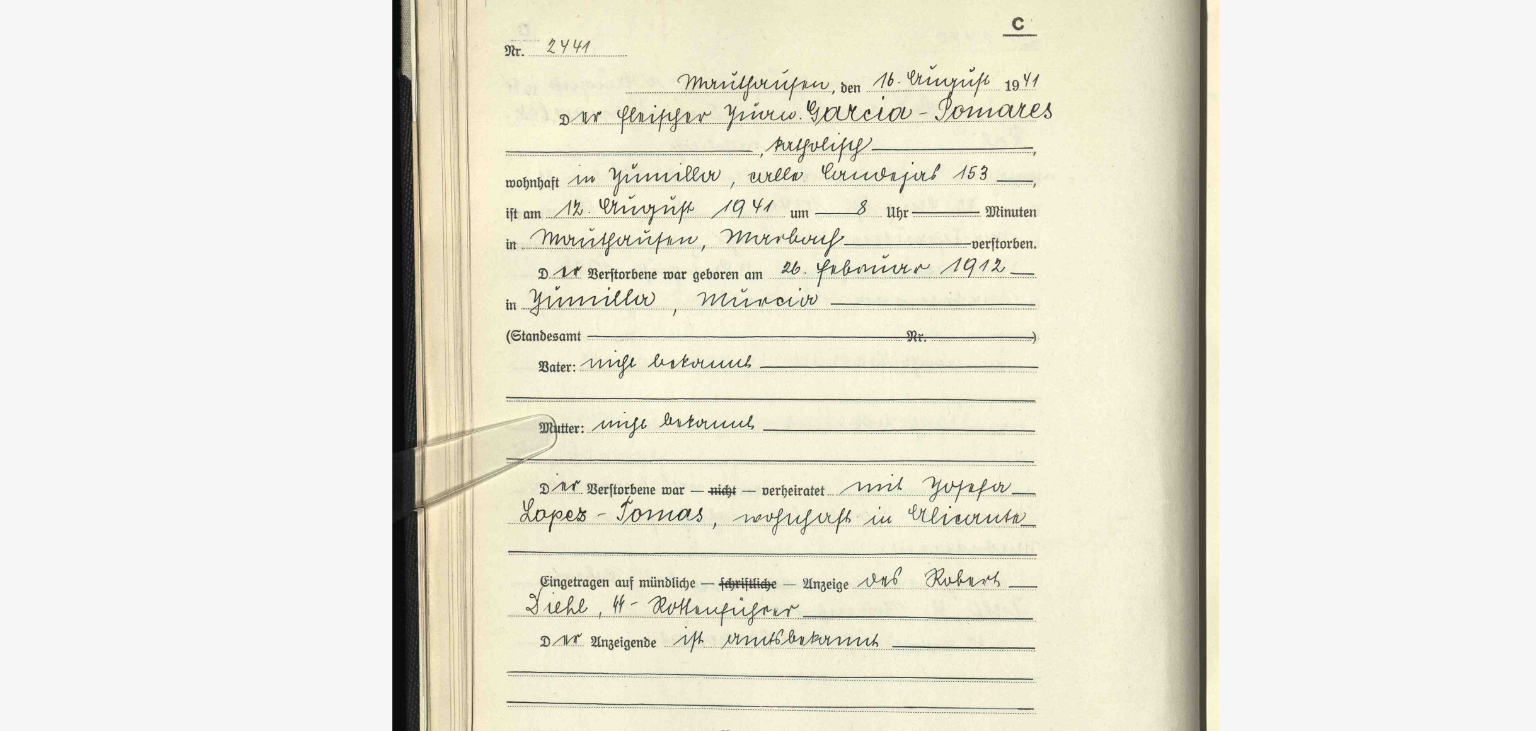 drag, startPoint x: 746, startPoint y: 234, endPoint x: 750, endPoint y: 201, distance: 33.24154 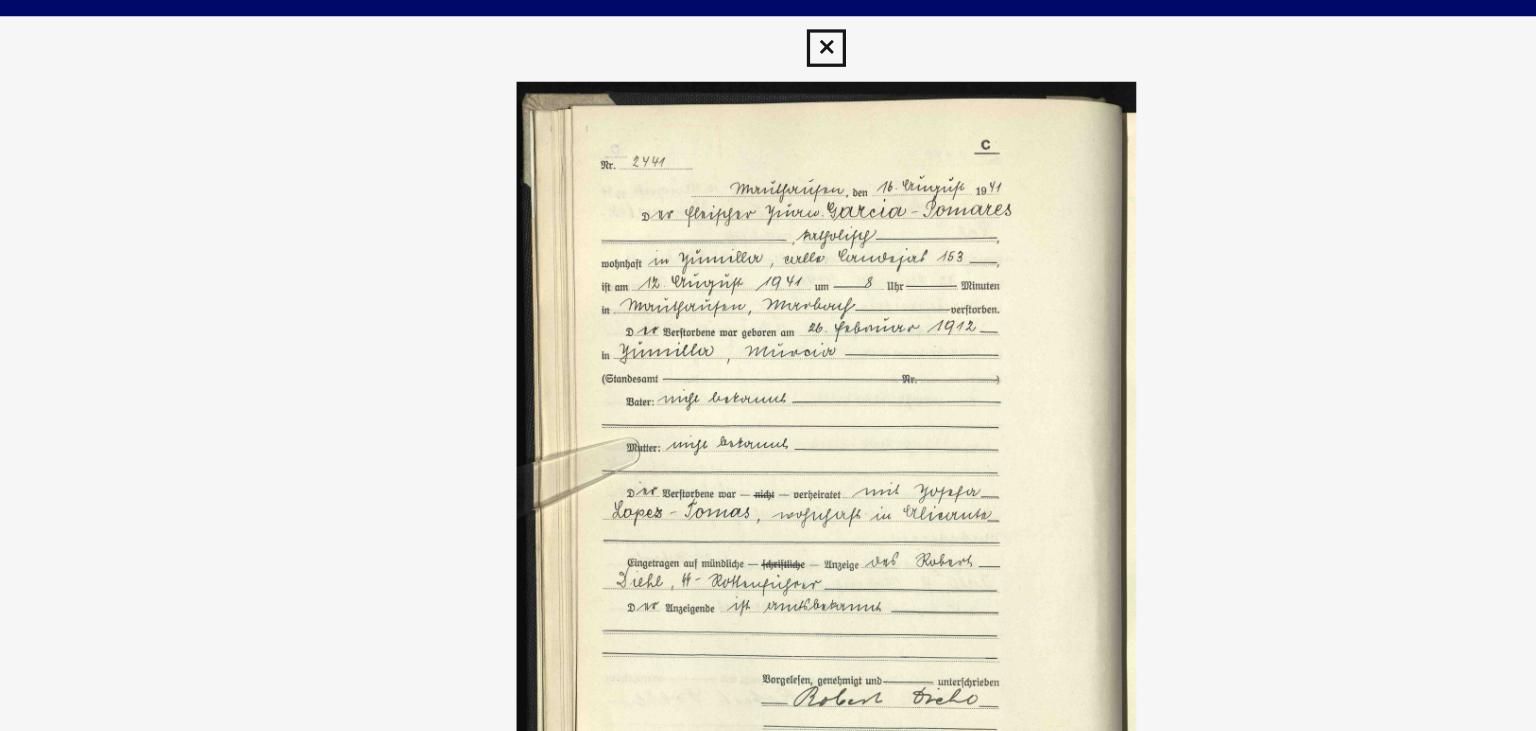 click at bounding box center [768, 315] 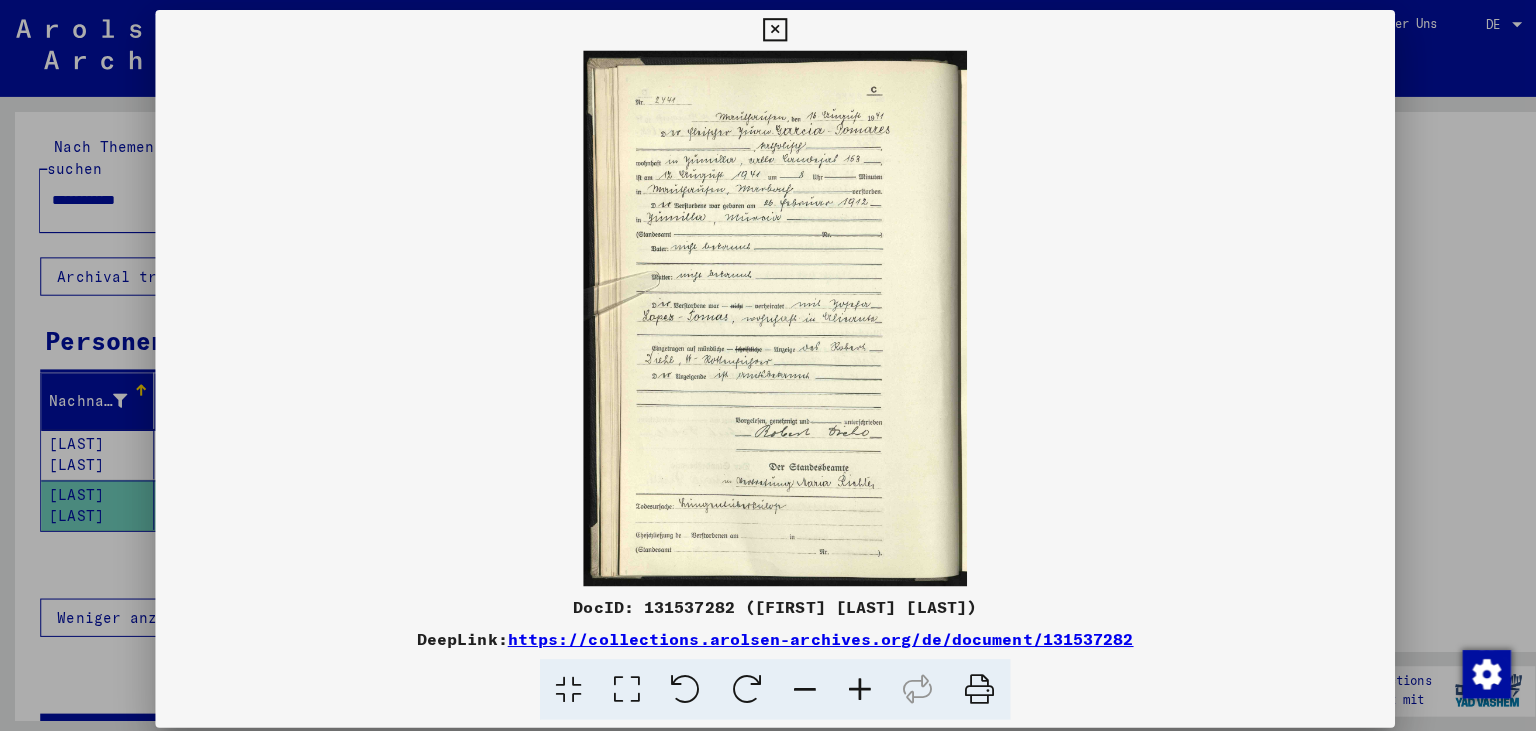 click at bounding box center [768, 365] 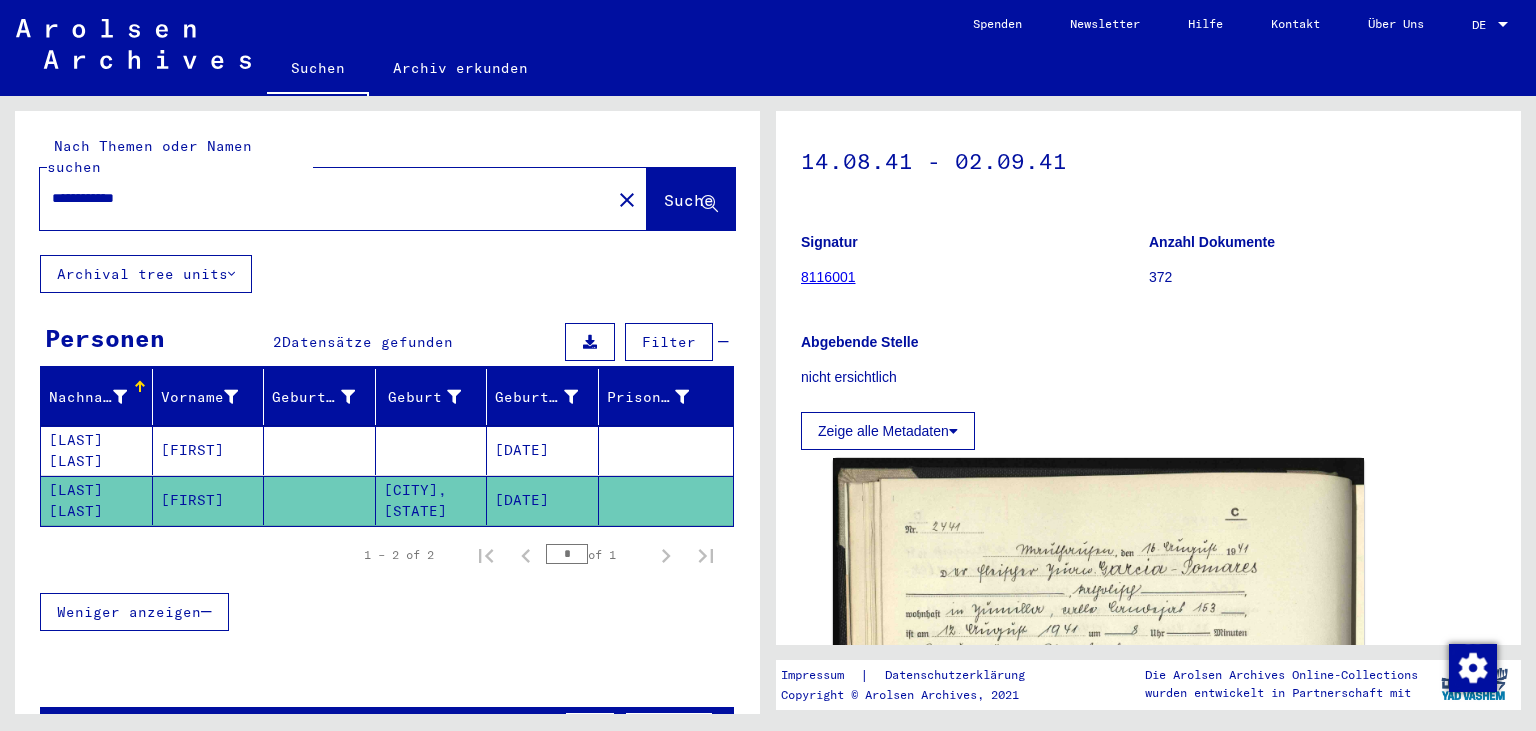 scroll, scrollTop: 0, scrollLeft: 0, axis: both 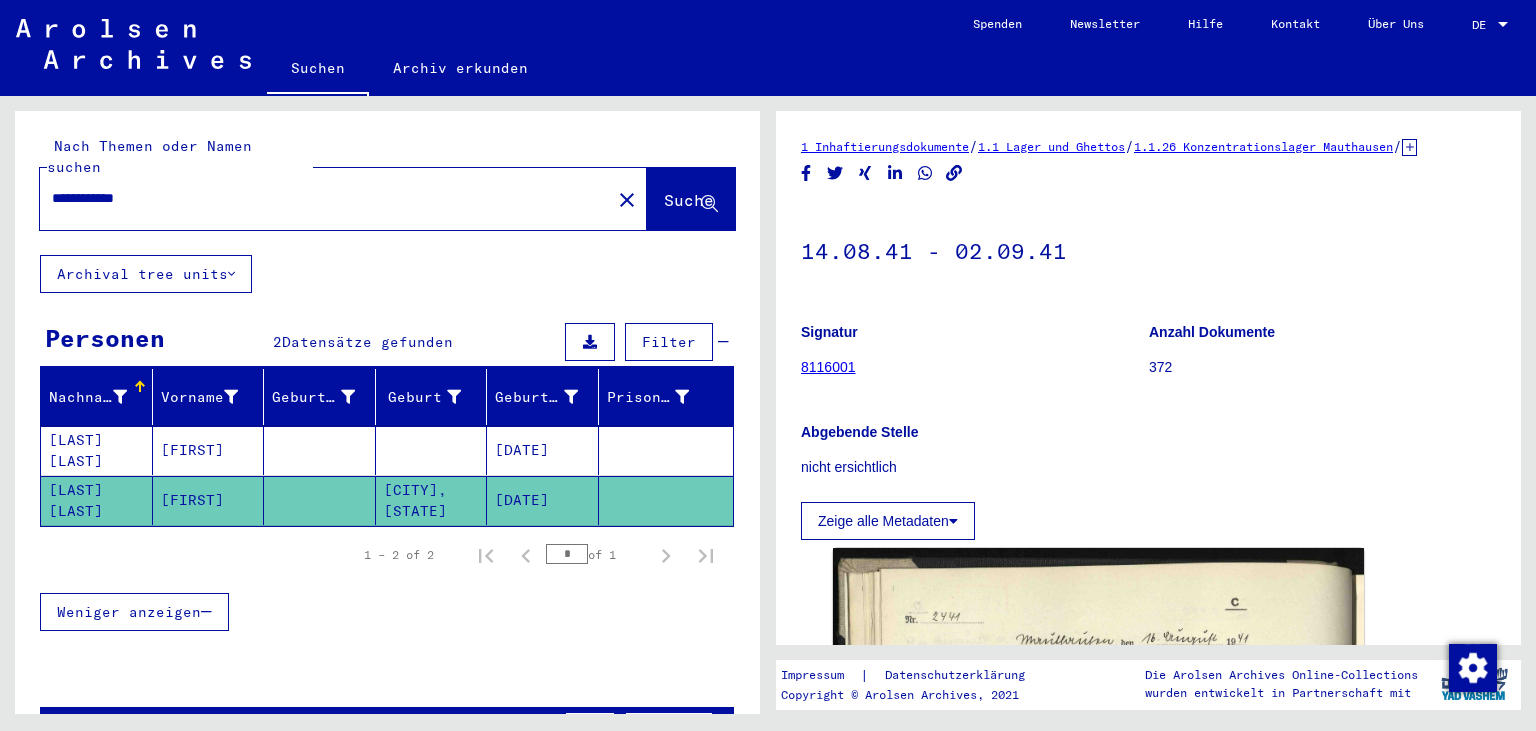 click at bounding box center (666, 500) 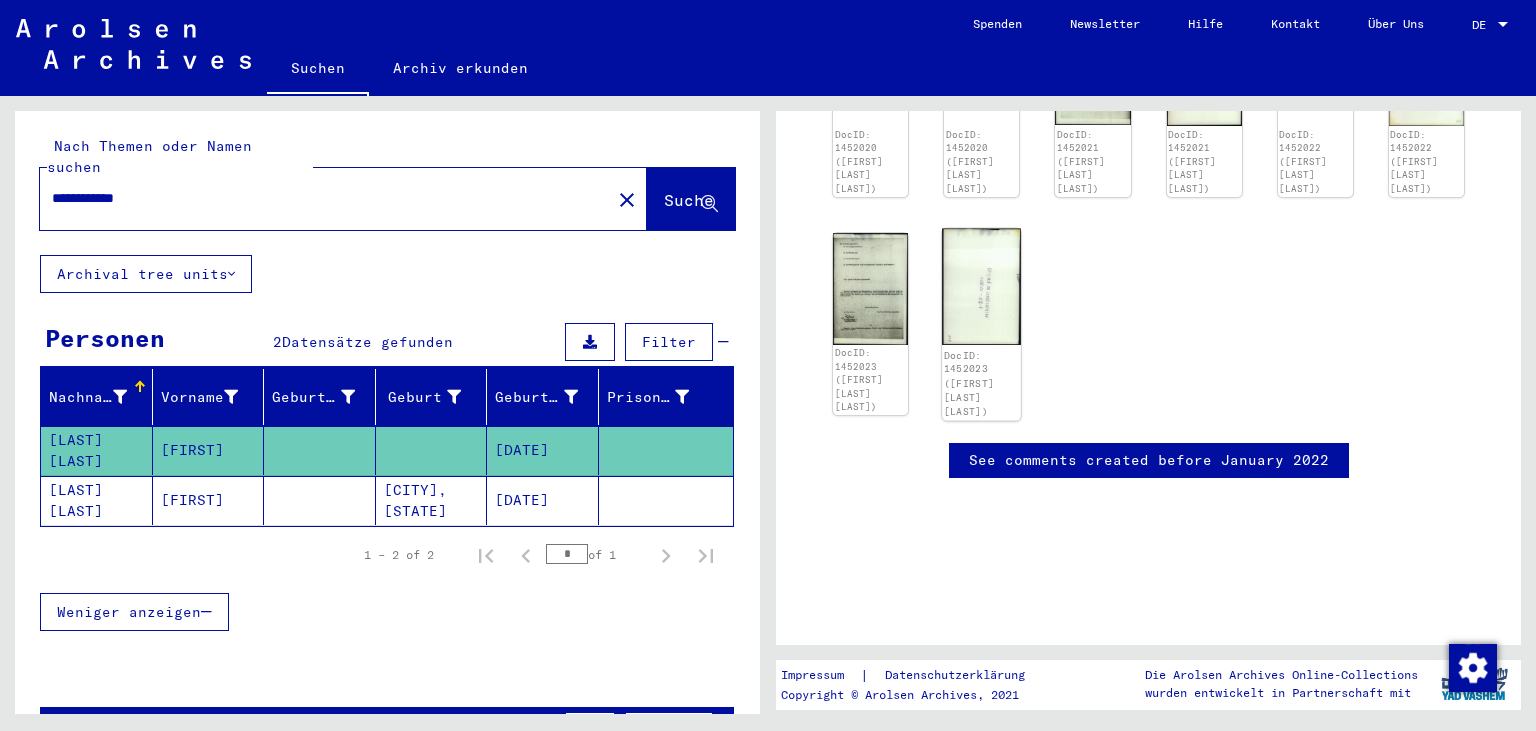 scroll, scrollTop: 389, scrollLeft: 0, axis: vertical 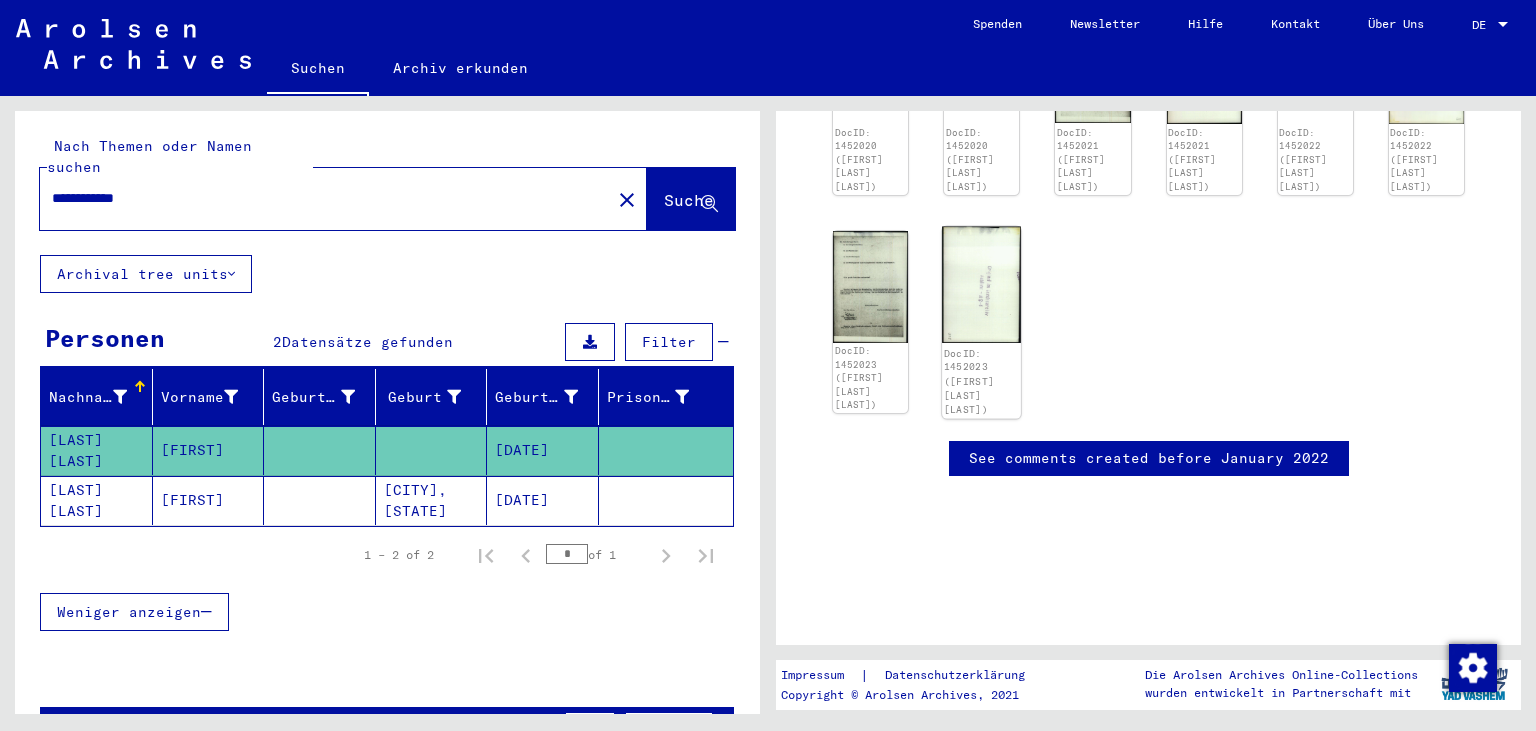 click 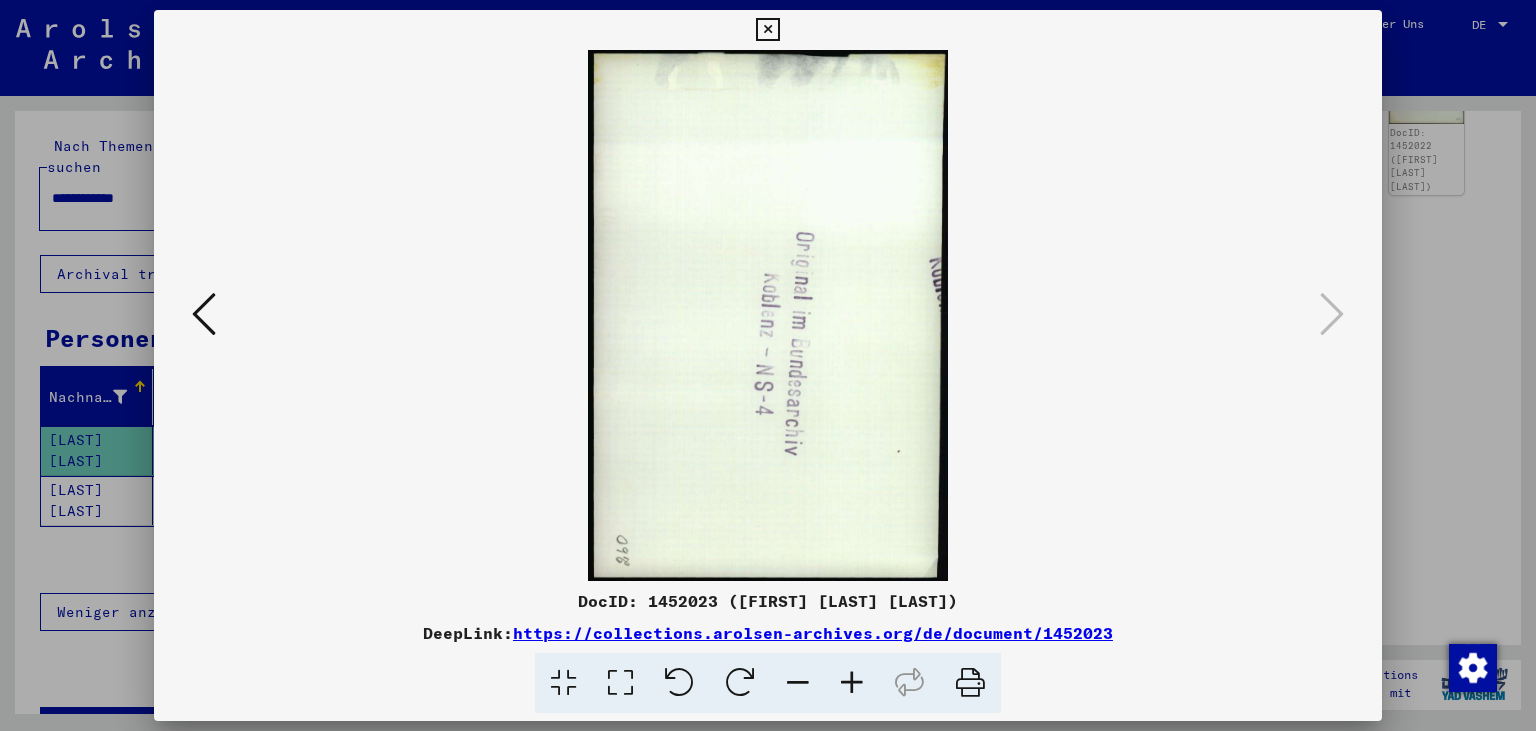 click at bounding box center (204, 314) 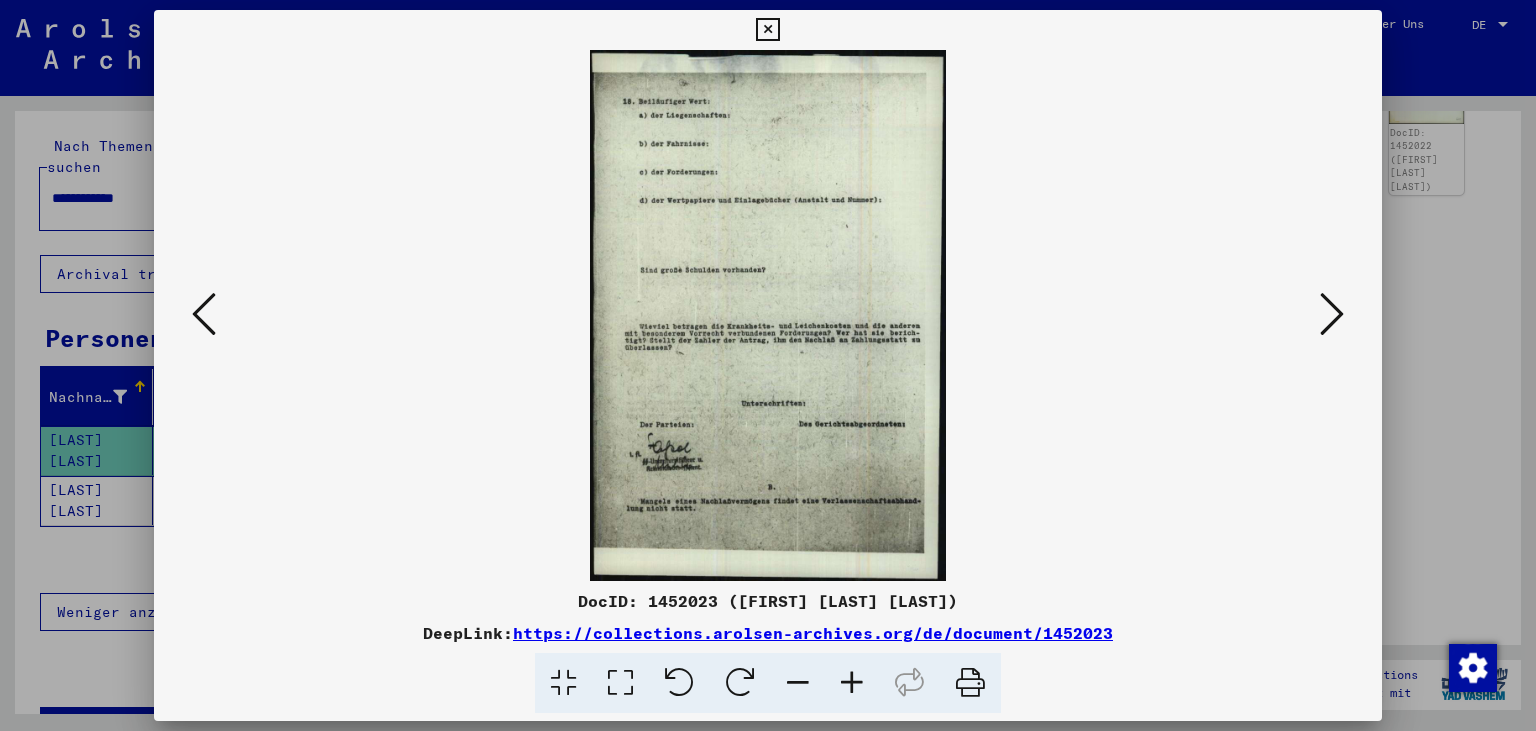 click at bounding box center [204, 314] 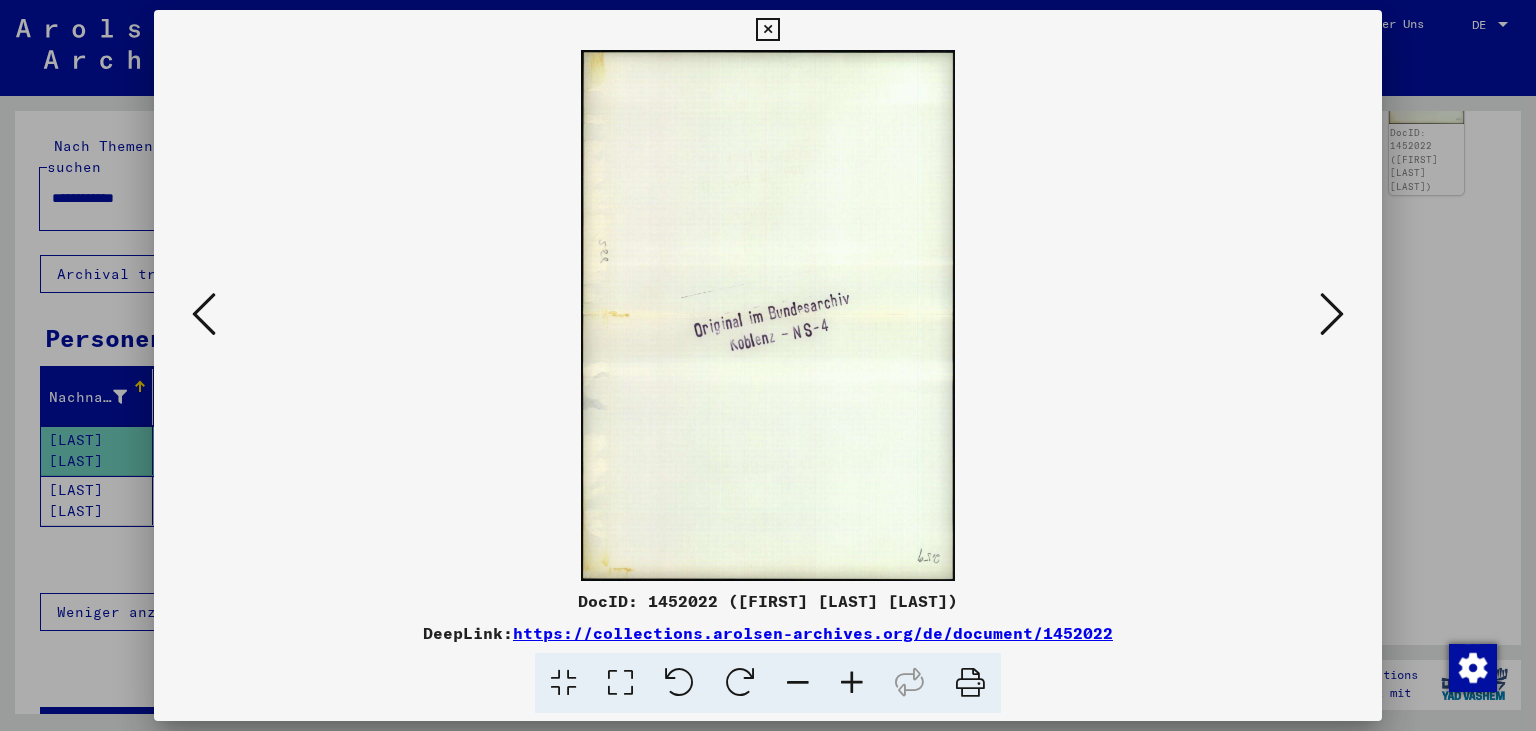 click at bounding box center (204, 315) 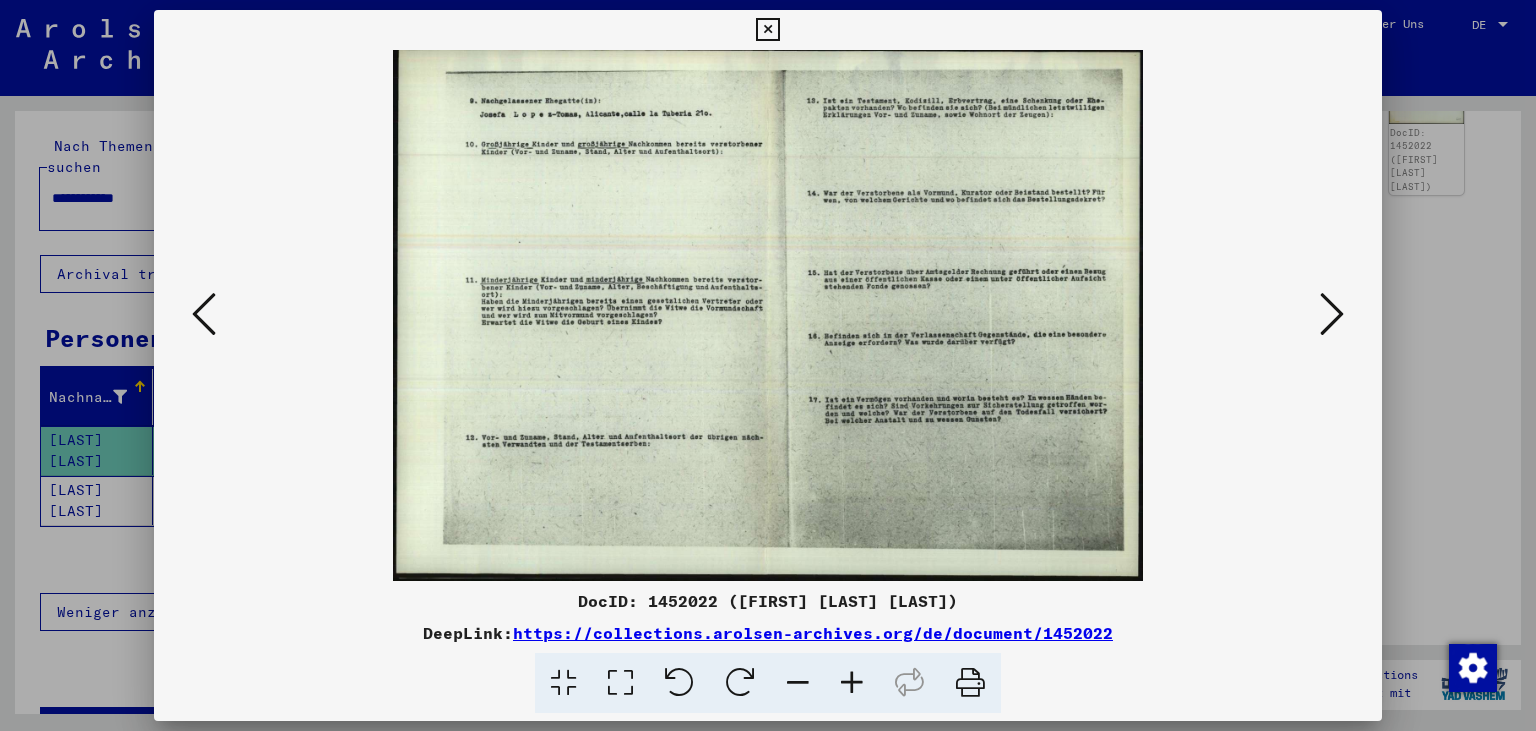click at bounding box center (204, 315) 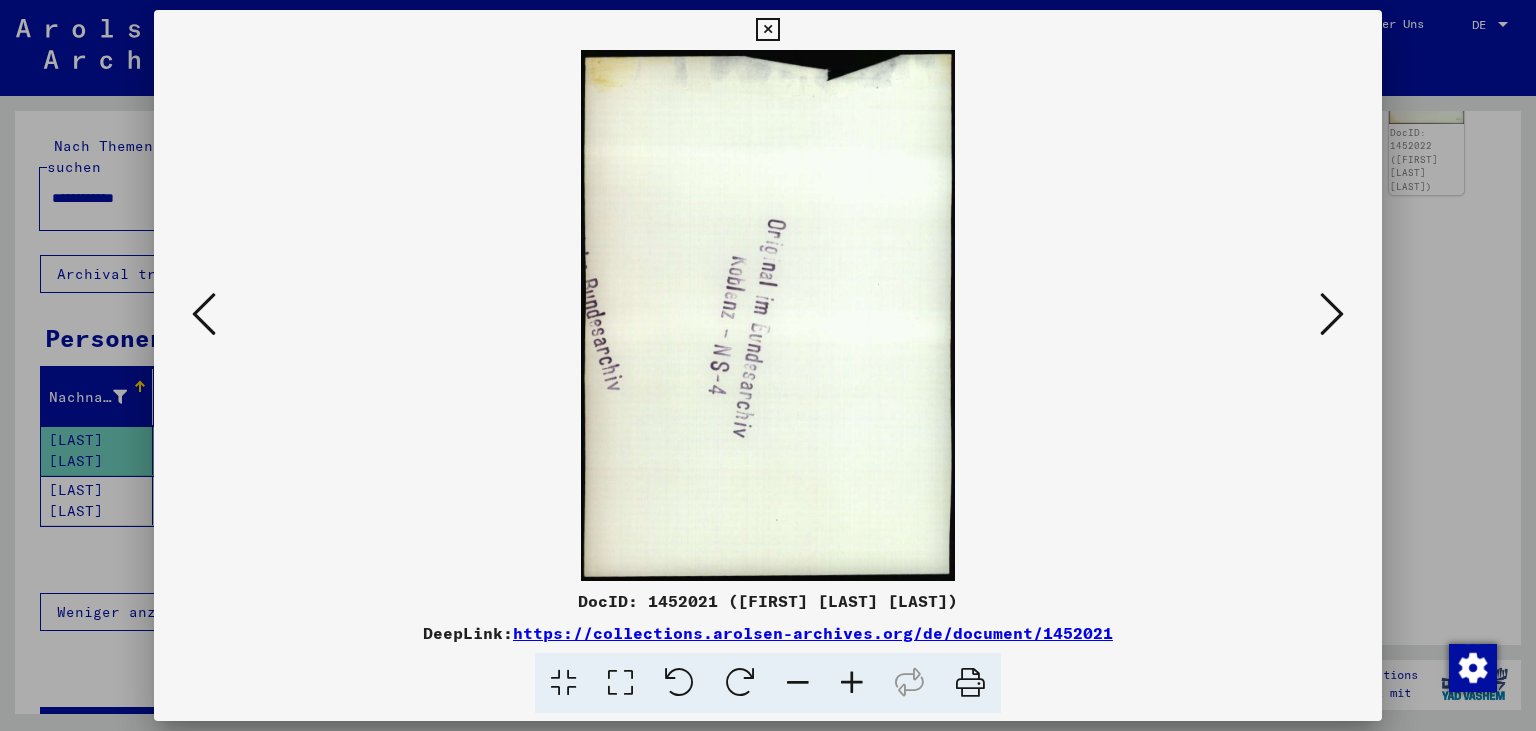 click at bounding box center [204, 315] 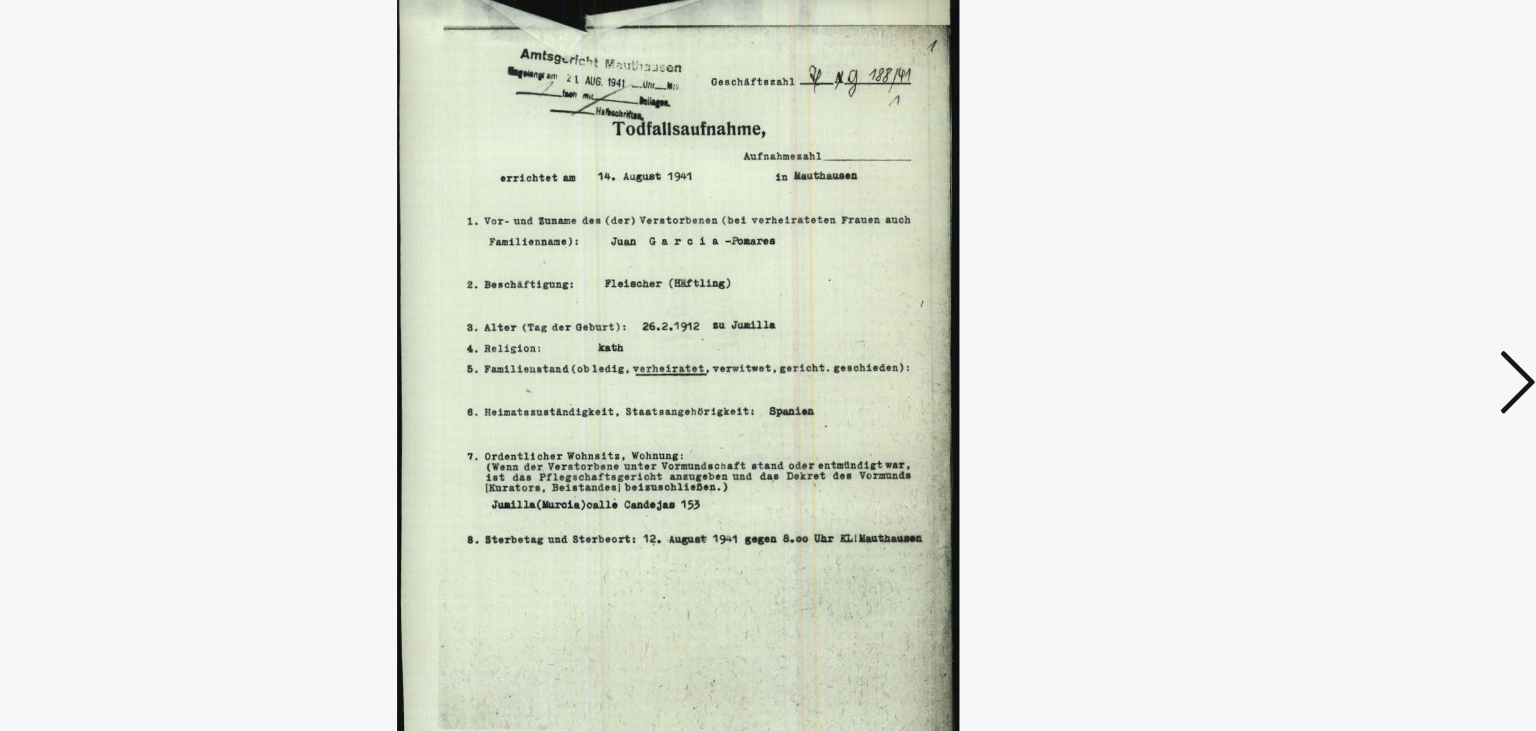 type 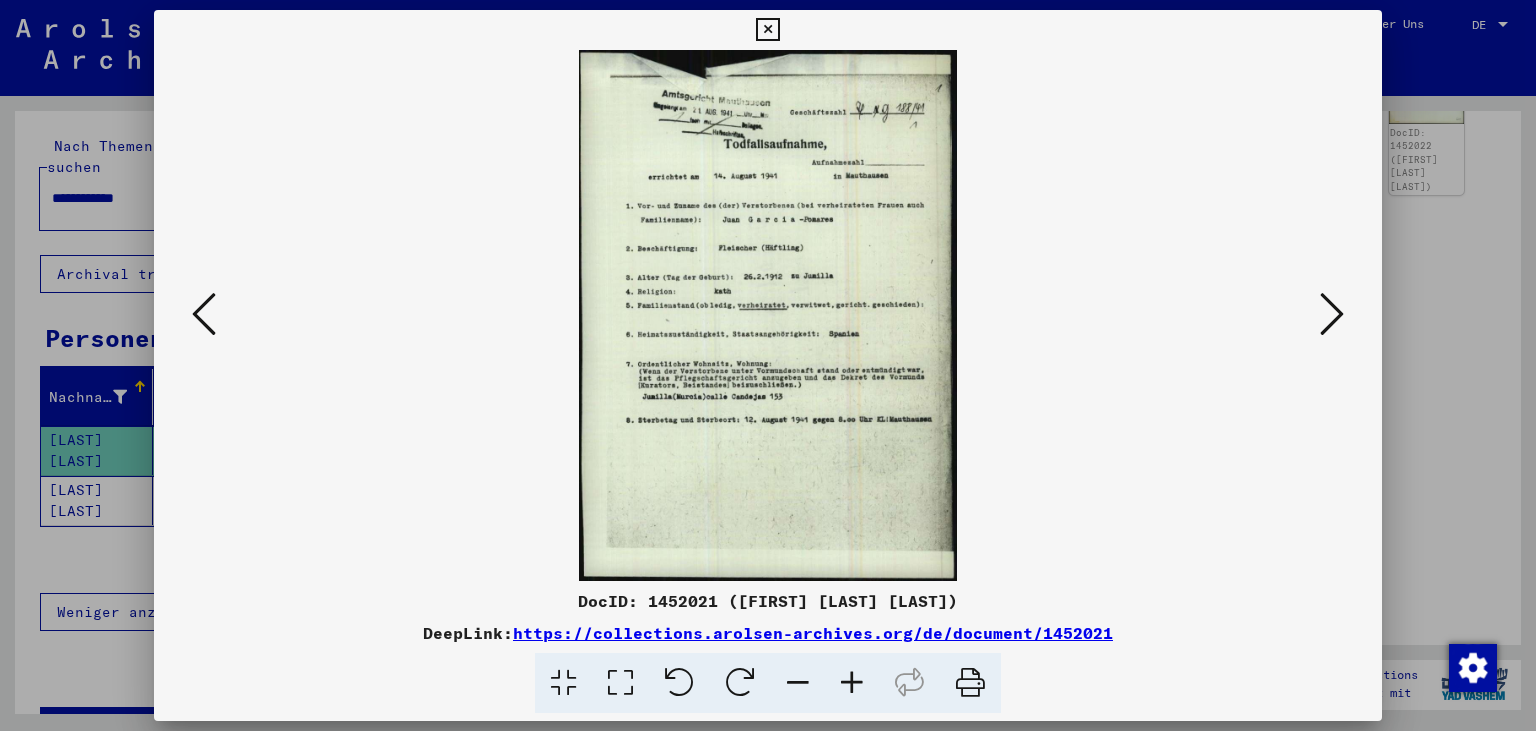 click at bounding box center (204, 314) 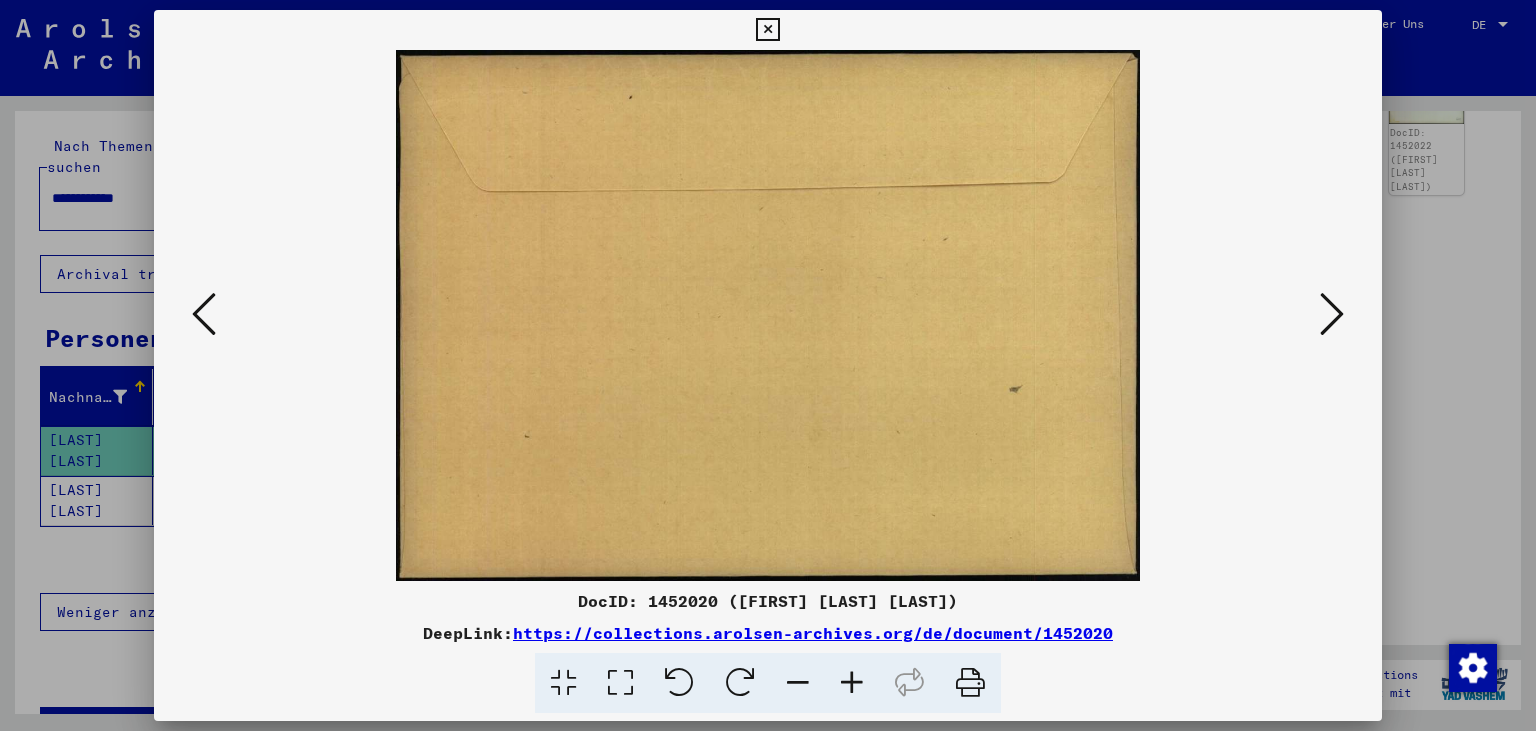 click at bounding box center [204, 314] 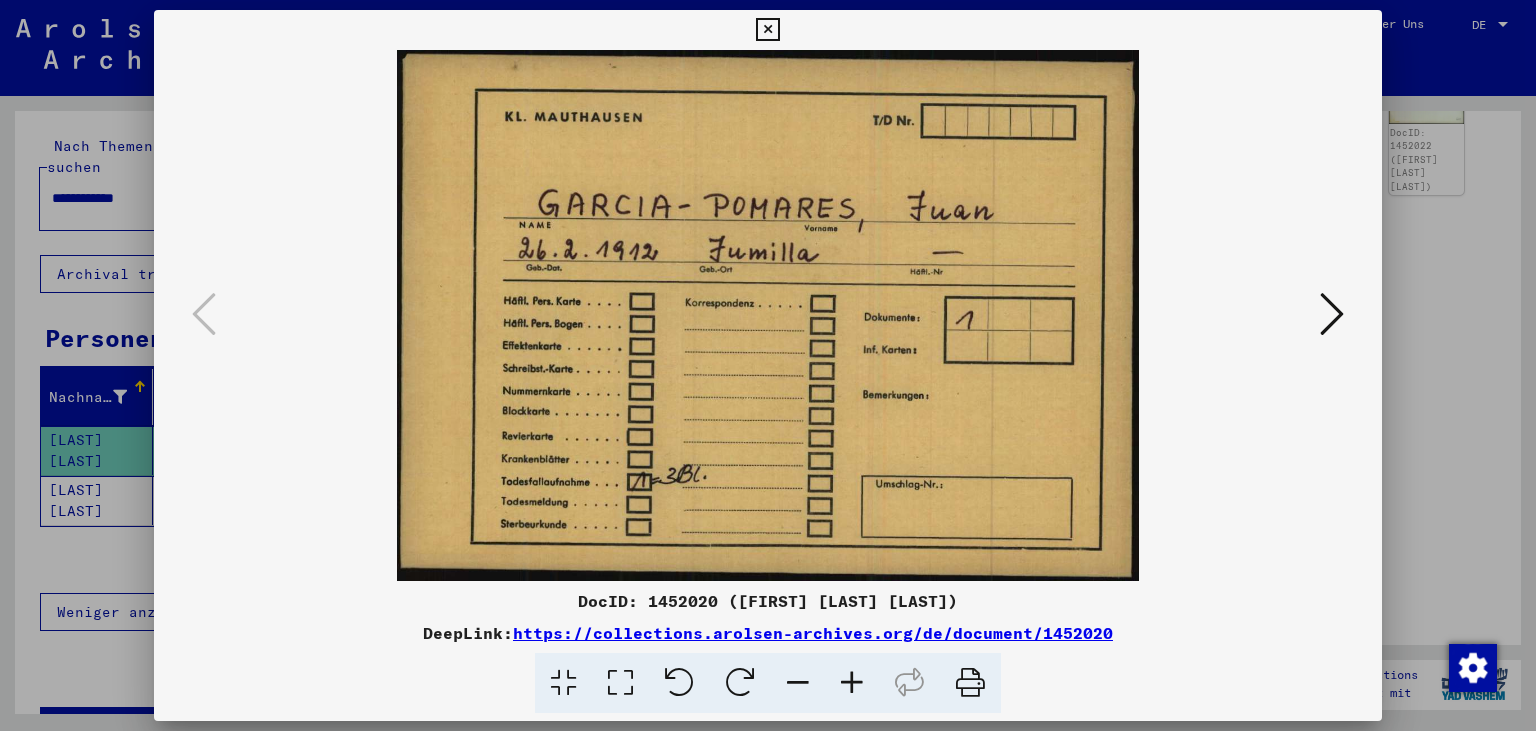 click at bounding box center [1332, 314] 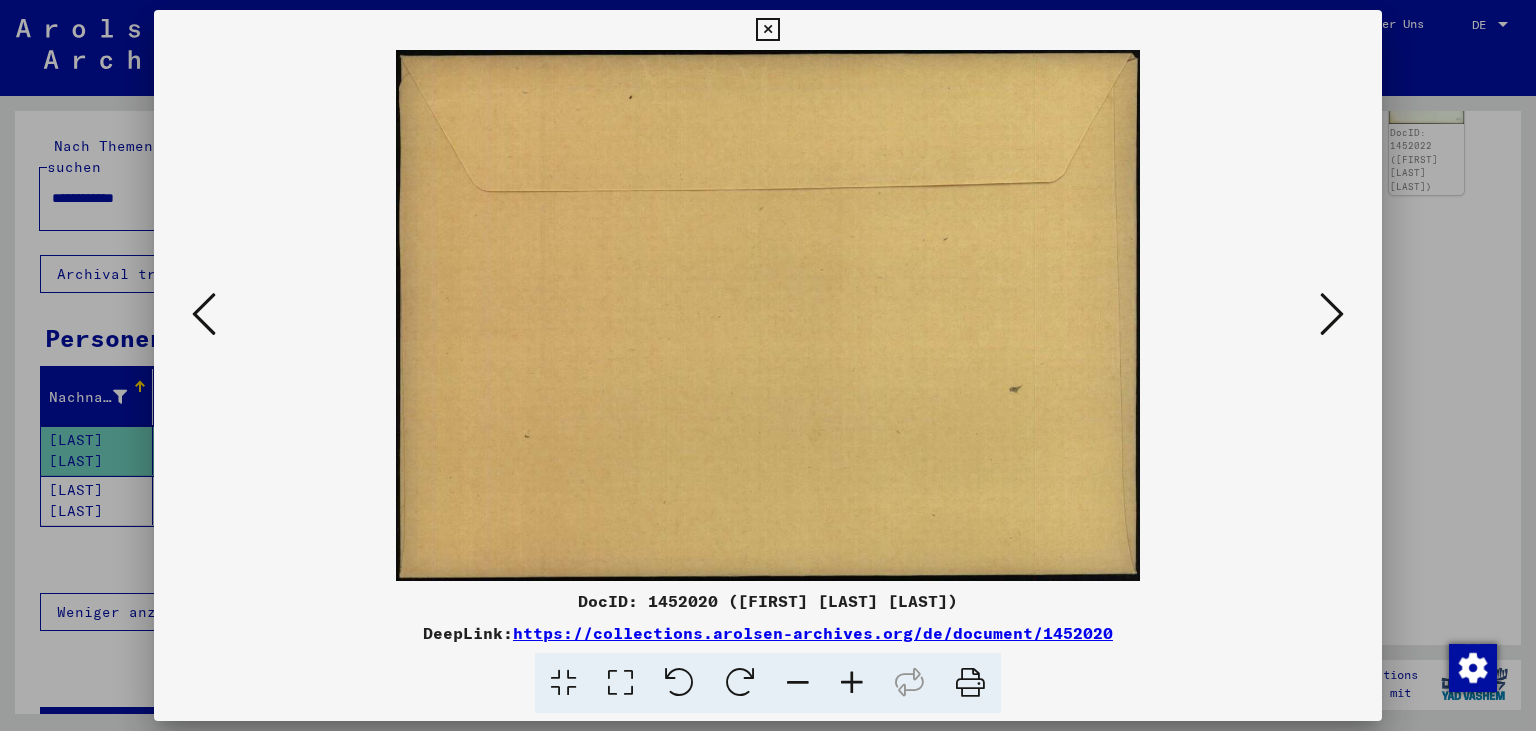 click at bounding box center (1332, 314) 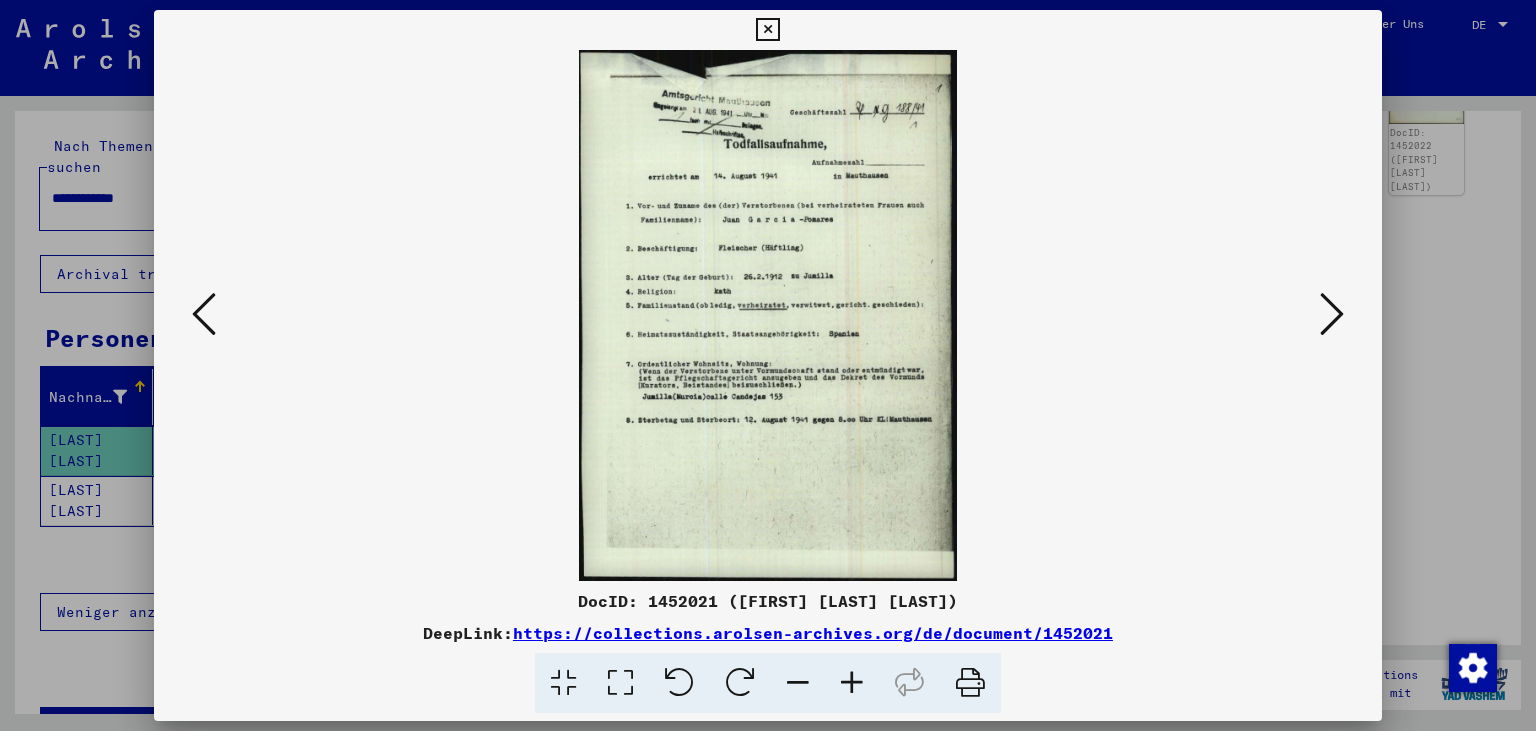 click at bounding box center [1332, 314] 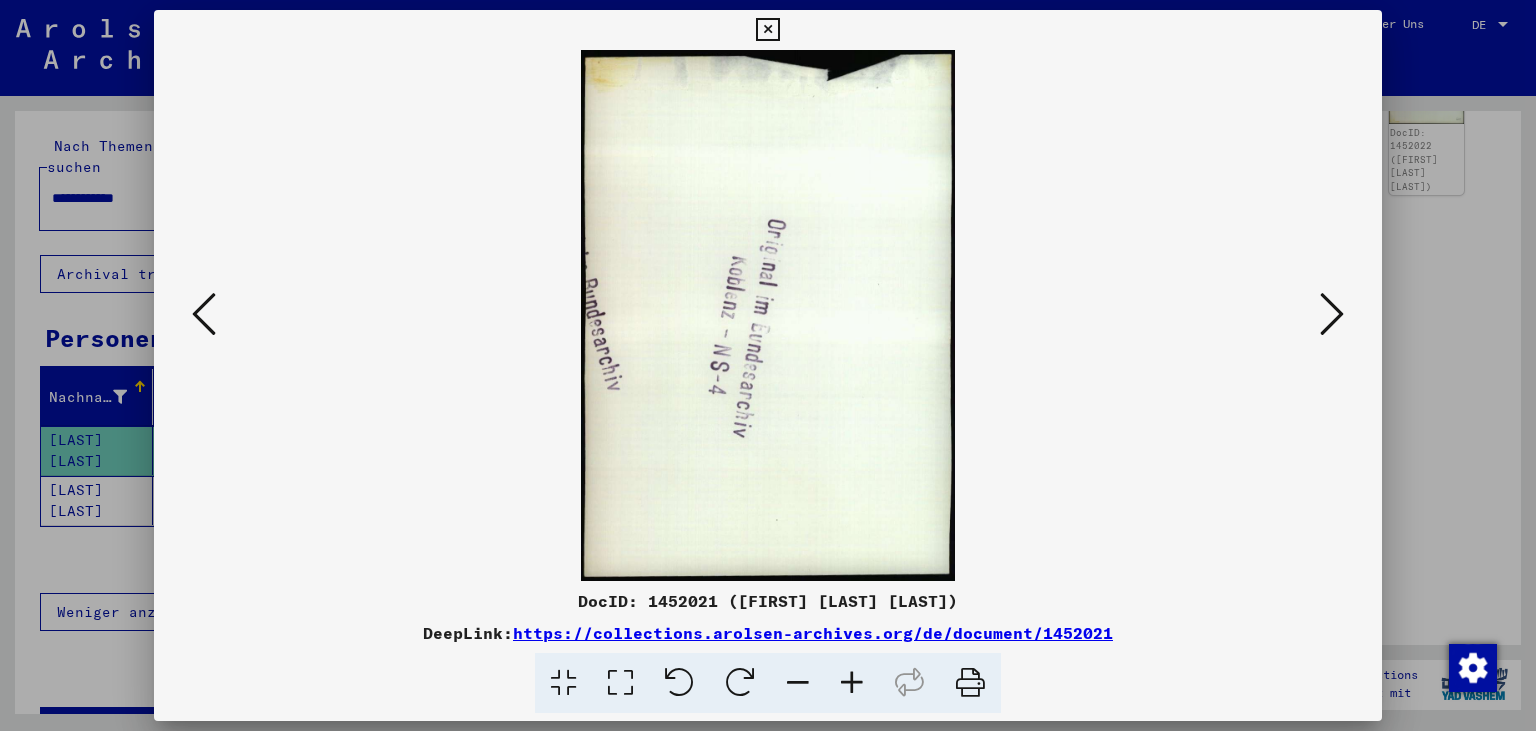 click at bounding box center (1332, 314) 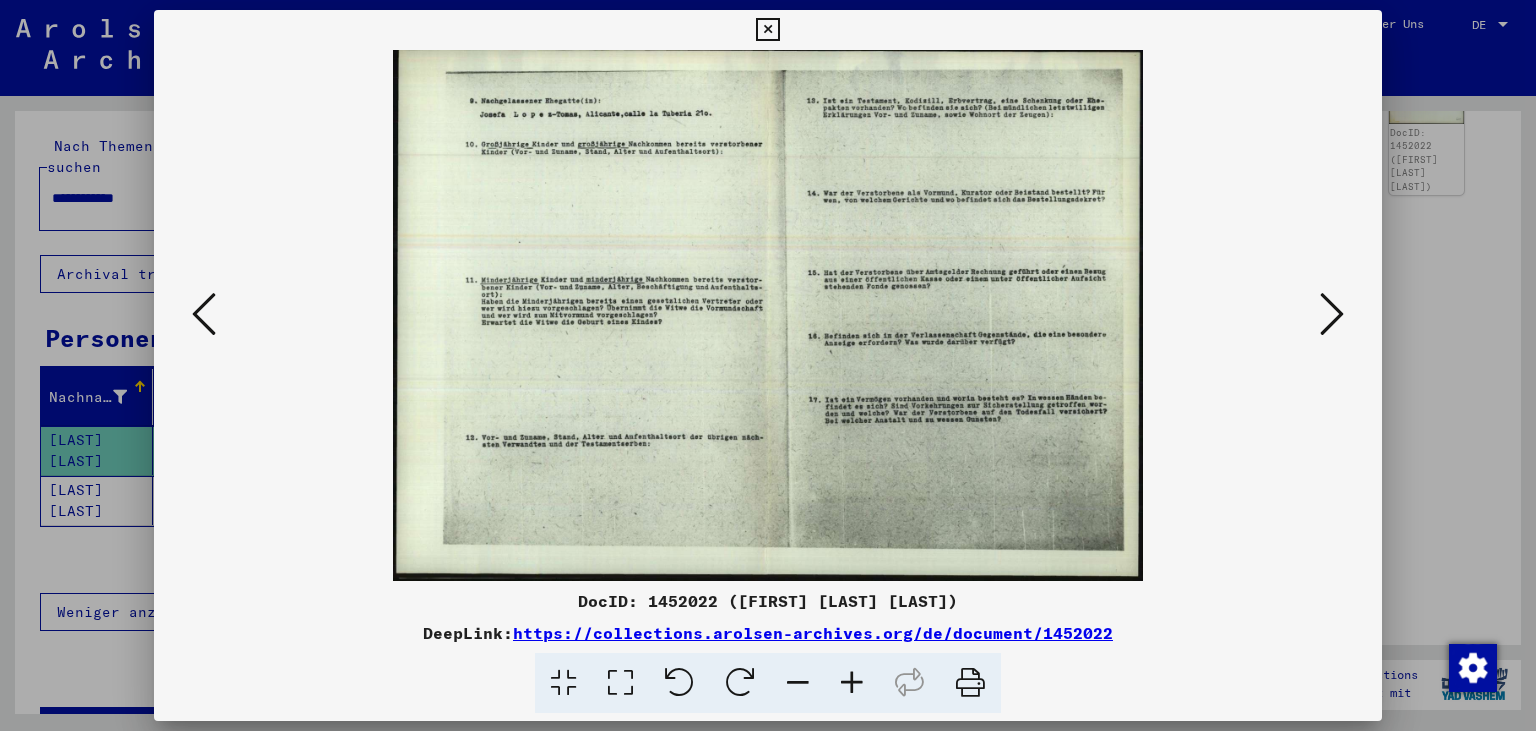 click at bounding box center [1332, 314] 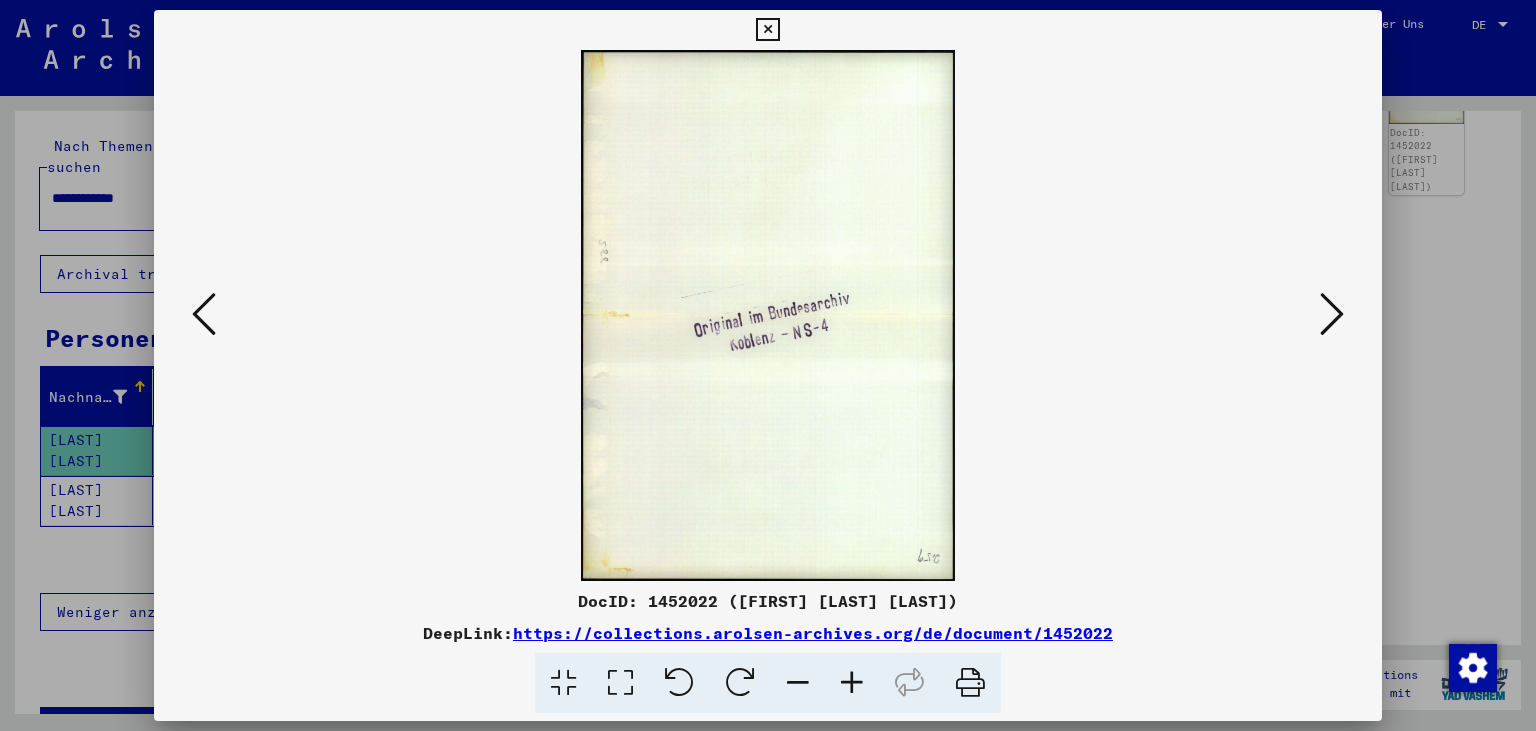 click at bounding box center (204, 315) 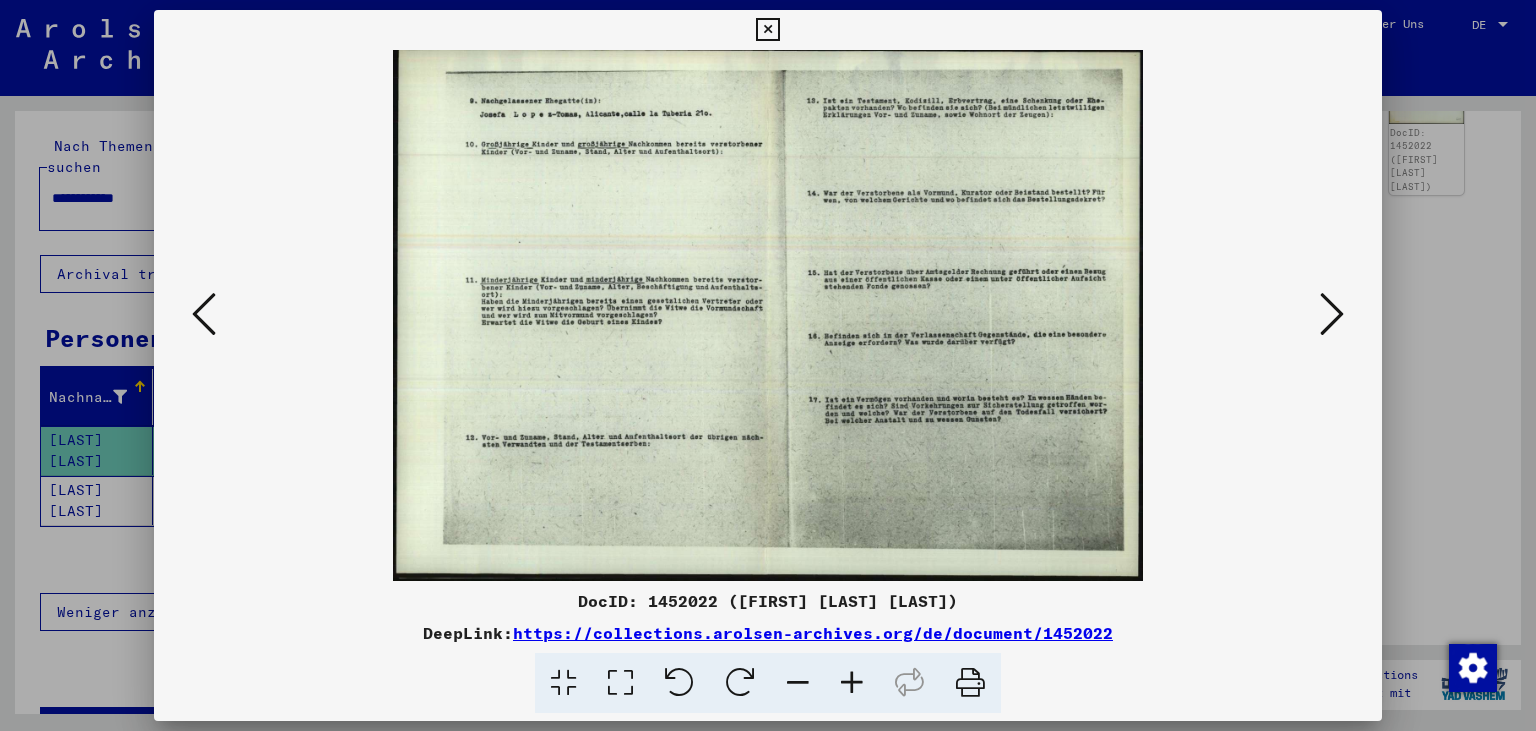 click at bounding box center [204, 315] 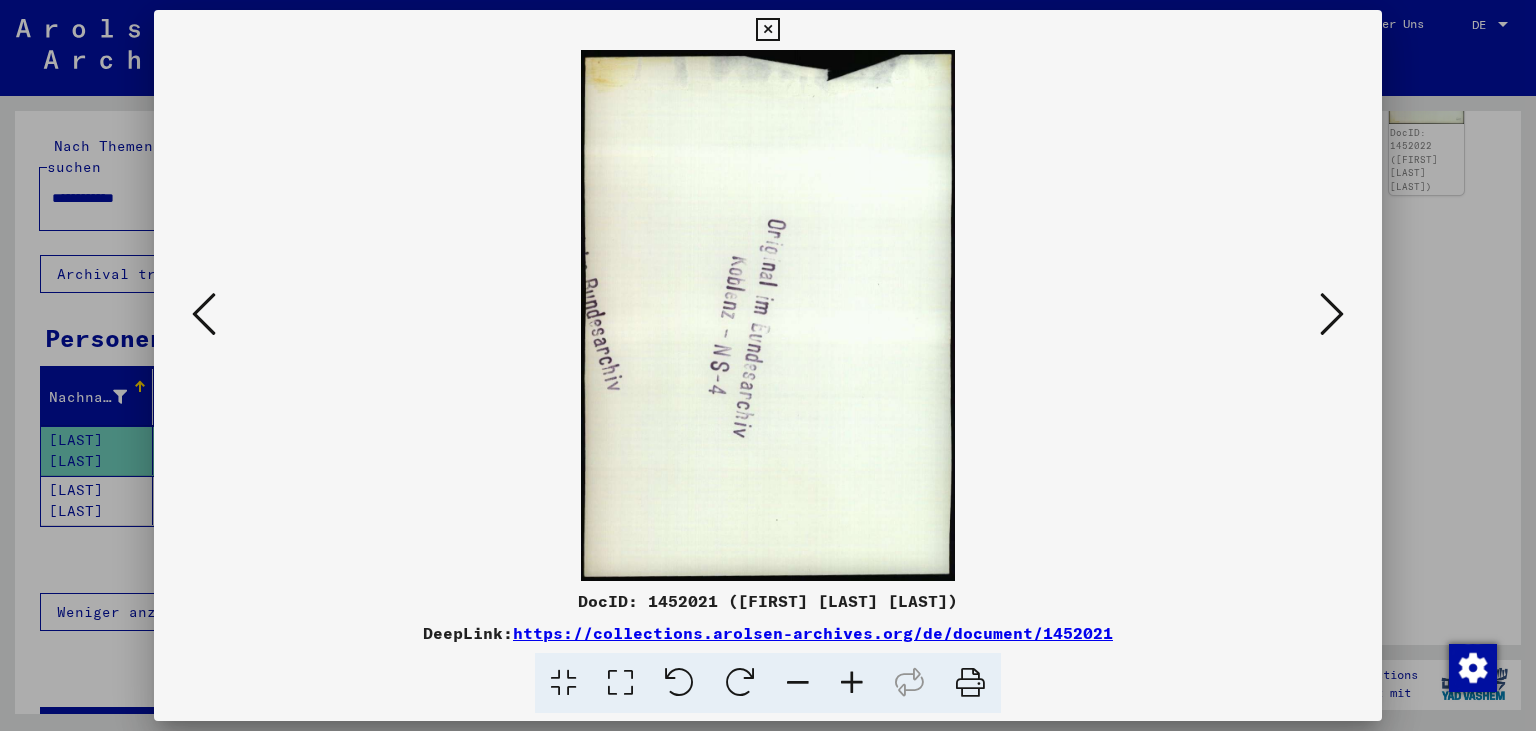 click at bounding box center [204, 315] 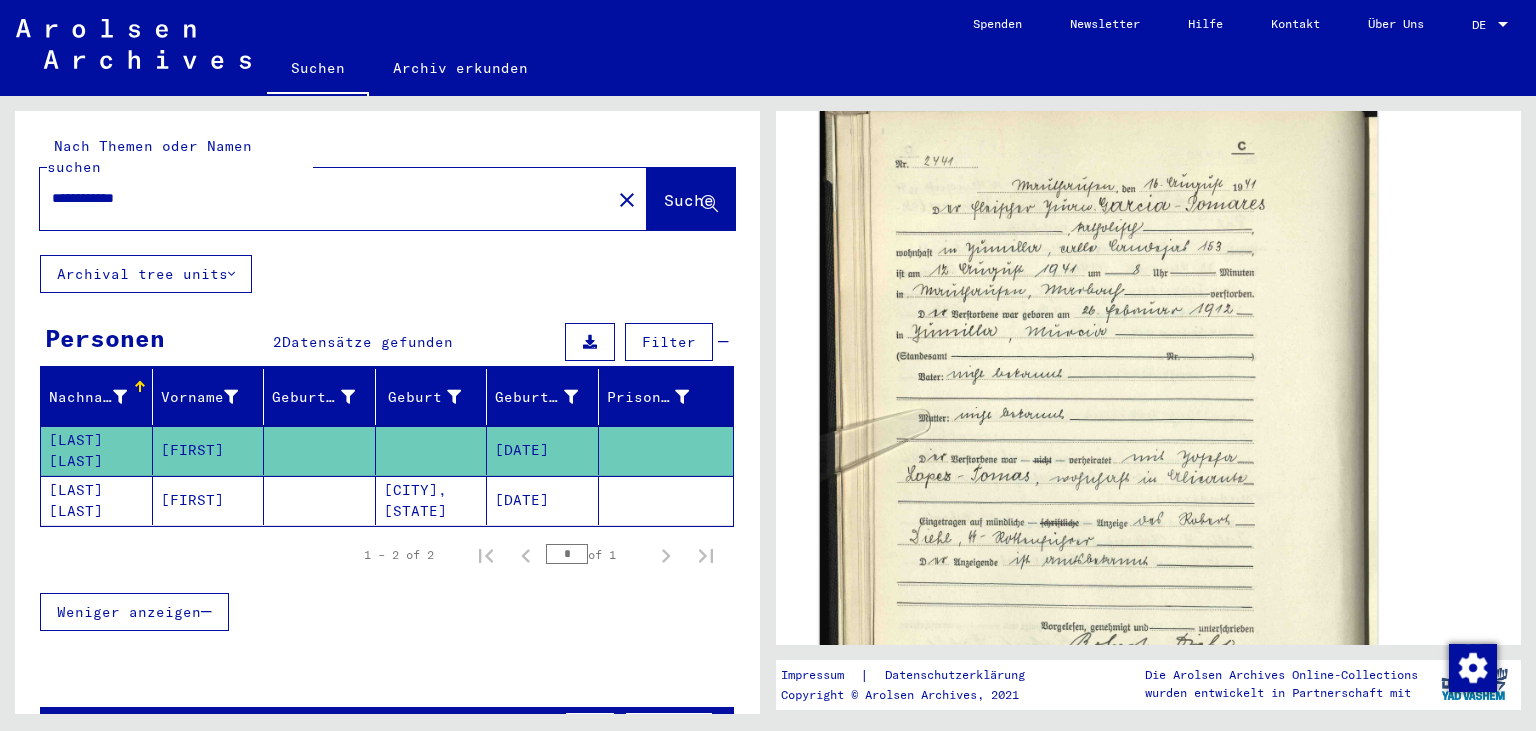 scroll, scrollTop: 426, scrollLeft: 0, axis: vertical 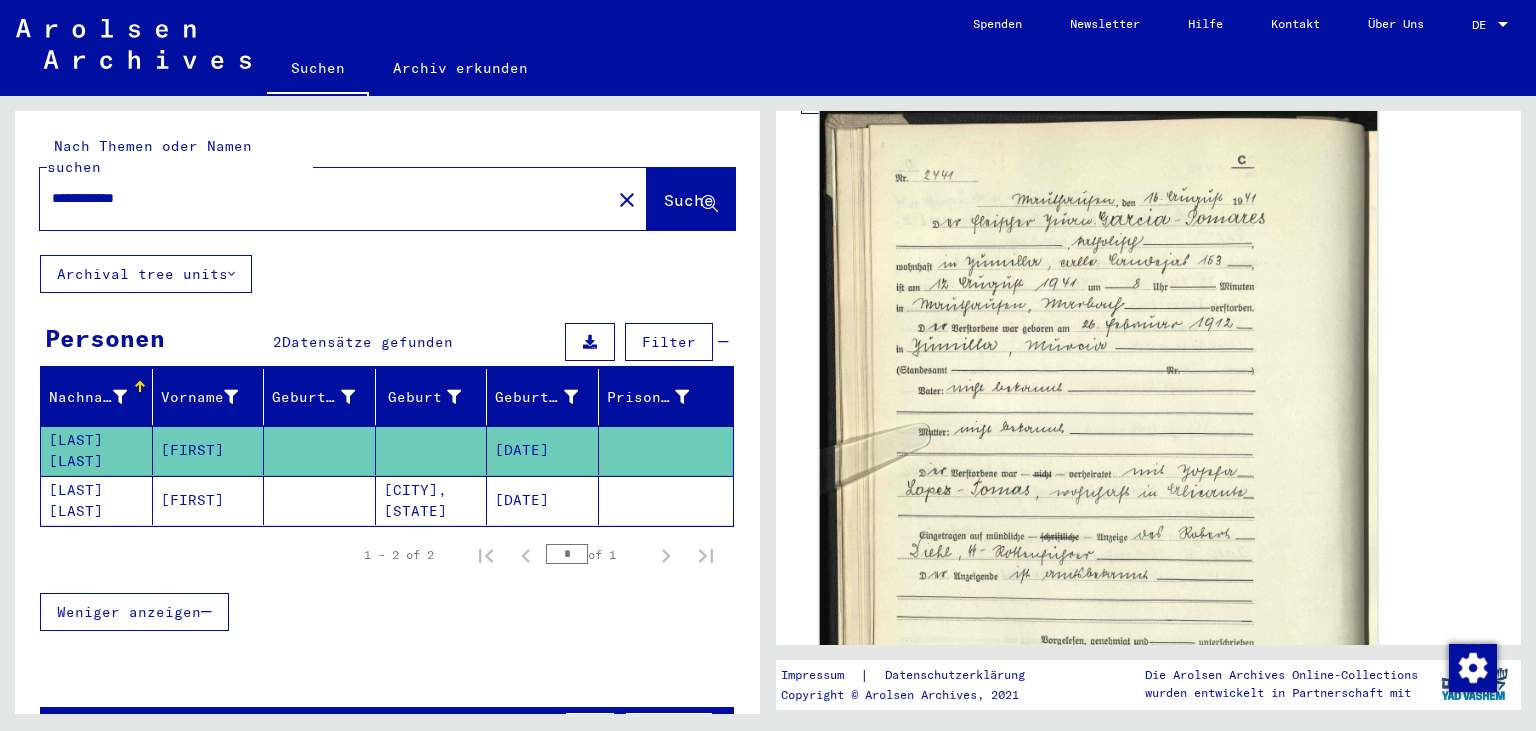 click 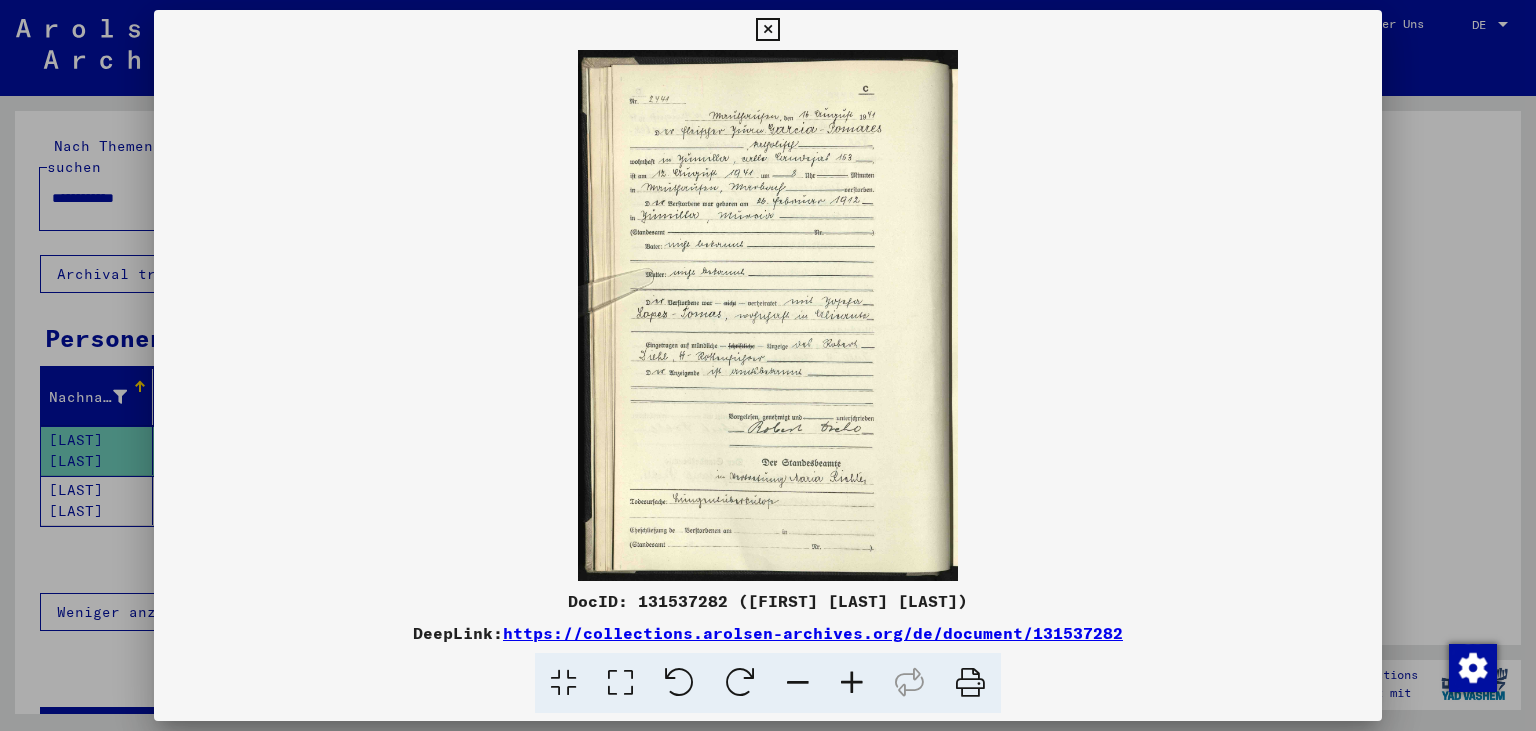 click at bounding box center (768, 315) 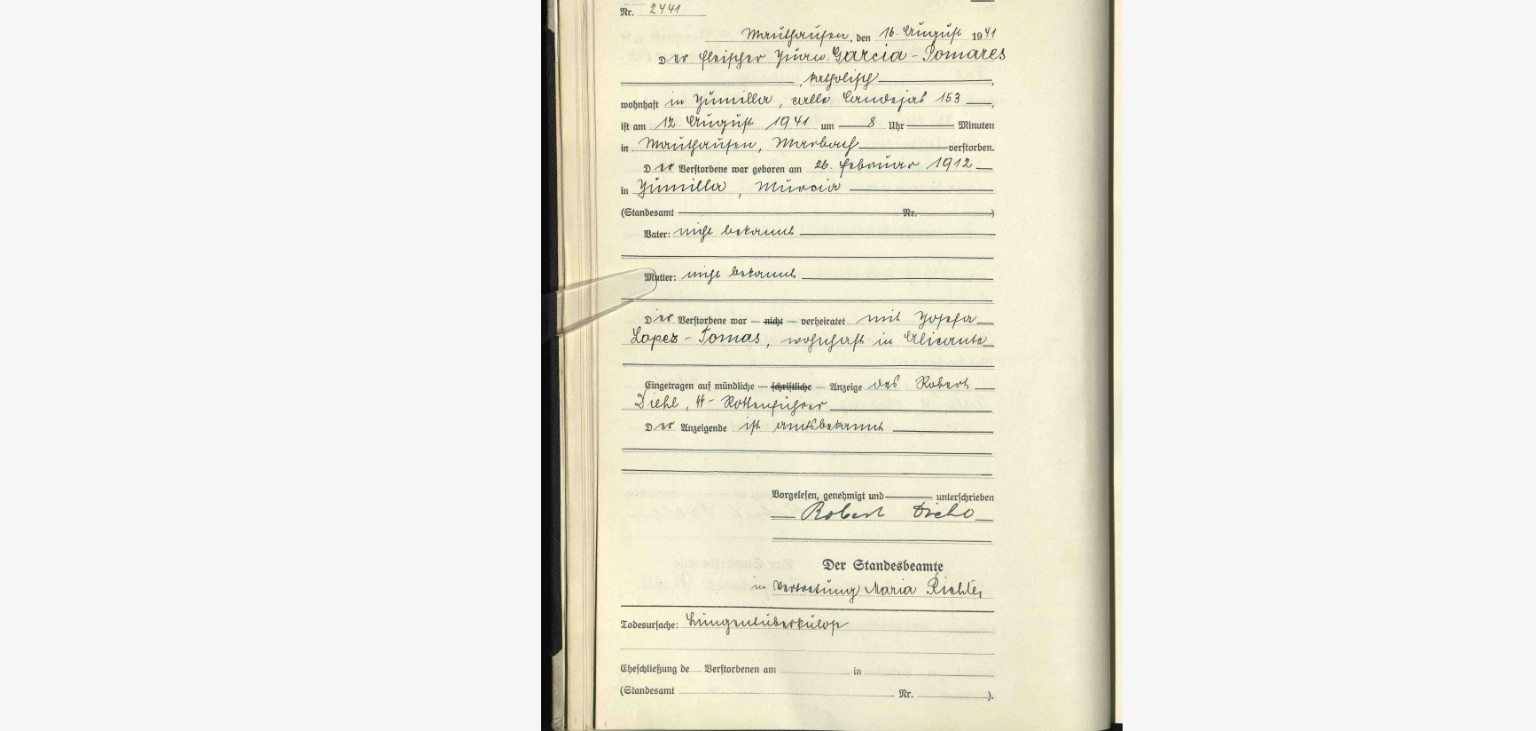 drag, startPoint x: 739, startPoint y: 336, endPoint x: 724, endPoint y: 250, distance: 87.29834 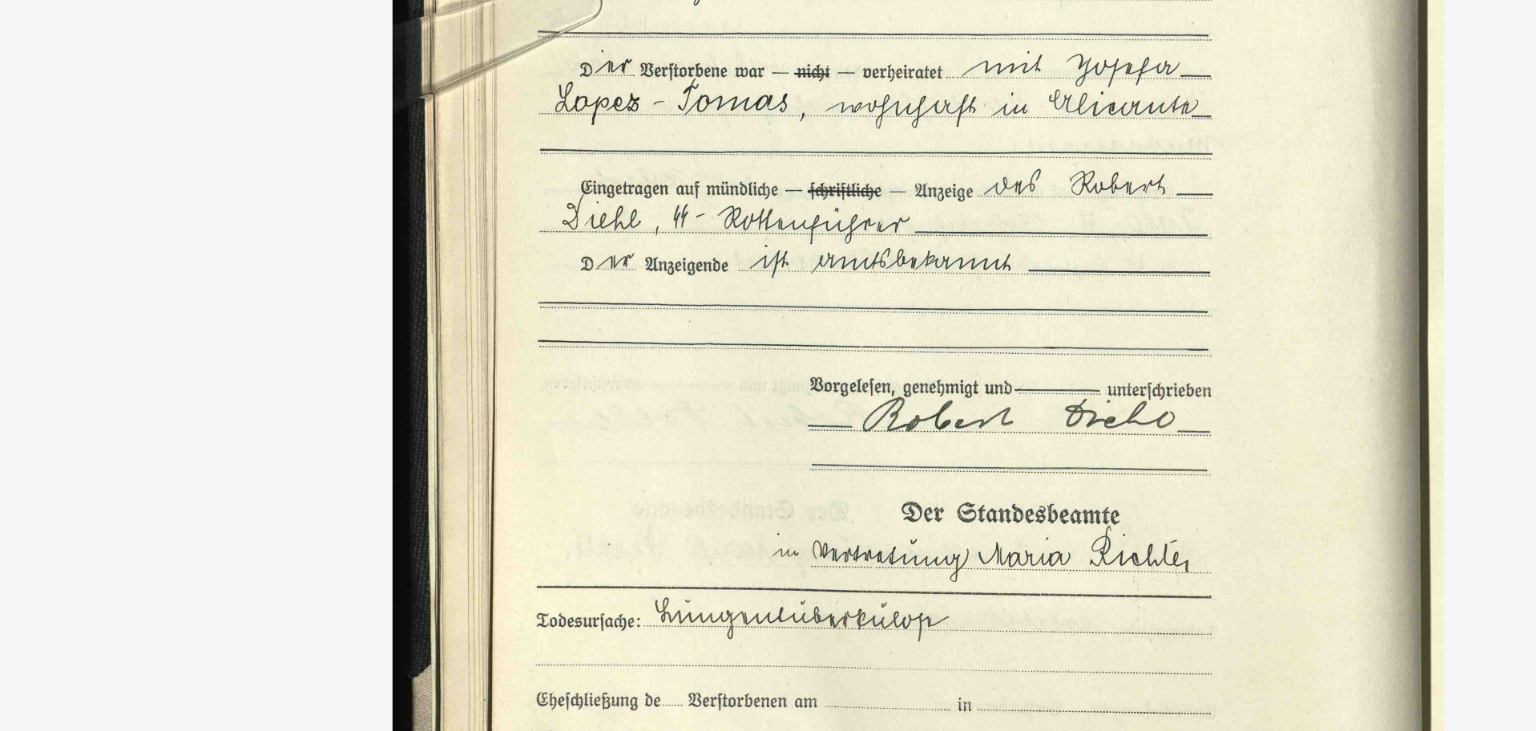 drag, startPoint x: 698, startPoint y: 505, endPoint x: 712, endPoint y: 468, distance: 39.56008 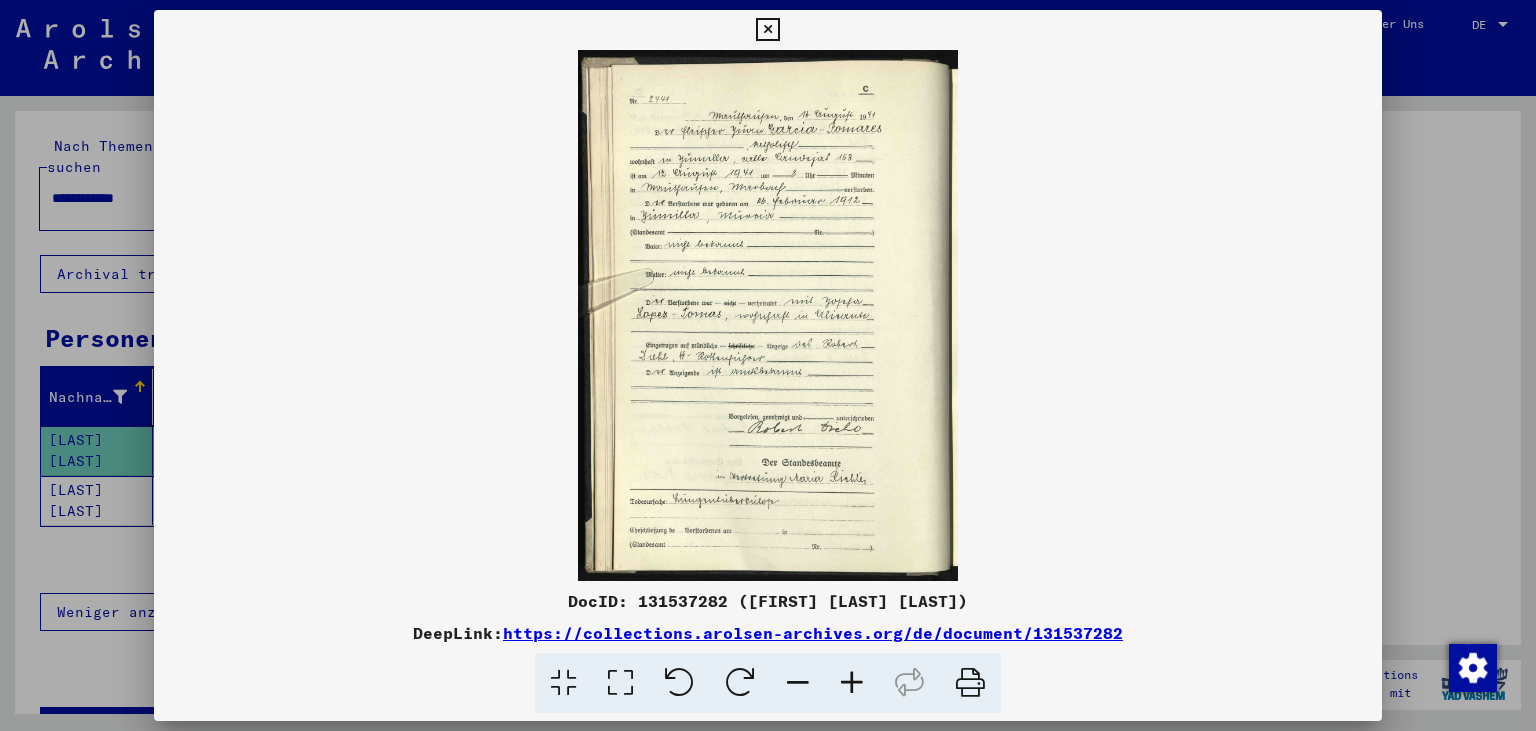 click at bounding box center (767, 30) 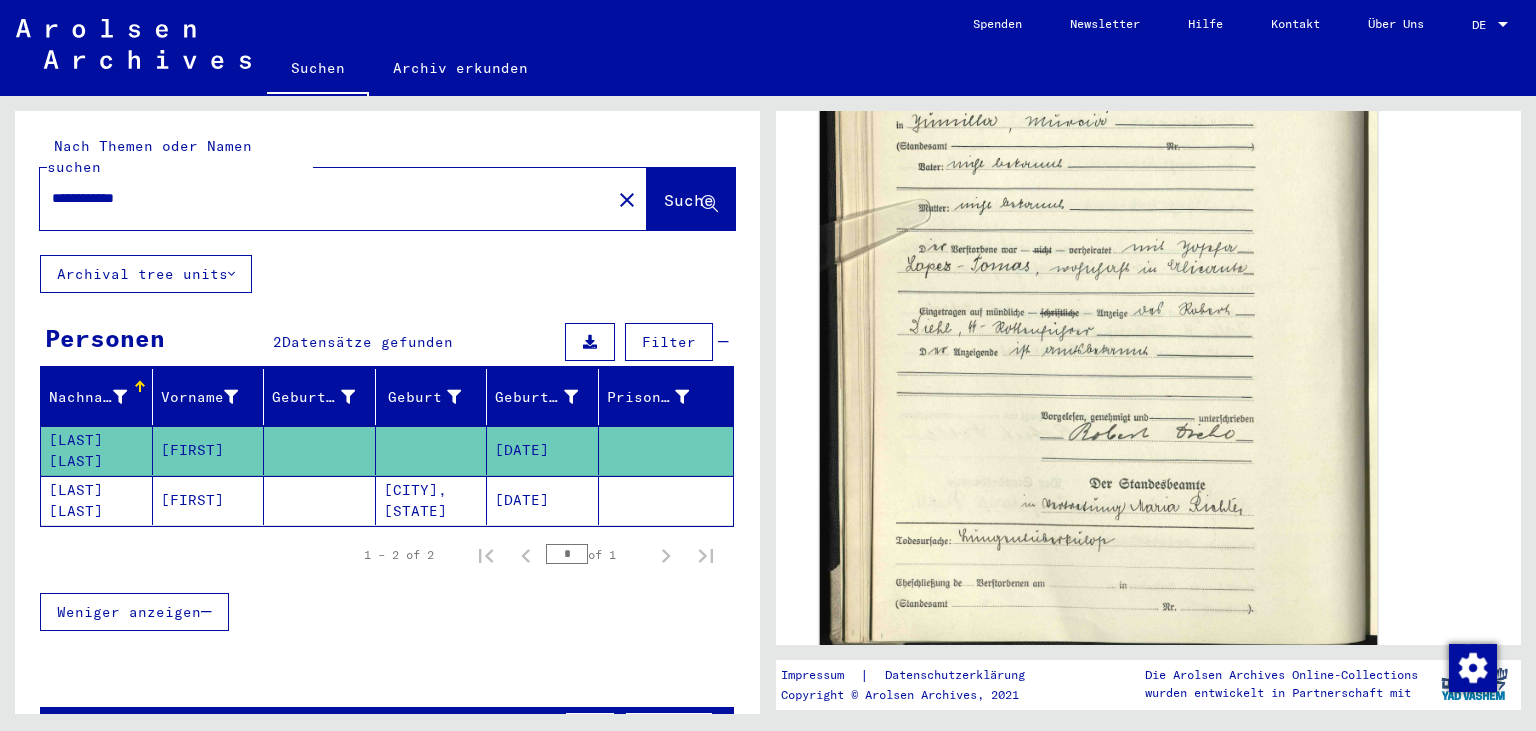 scroll, scrollTop: 647, scrollLeft: 0, axis: vertical 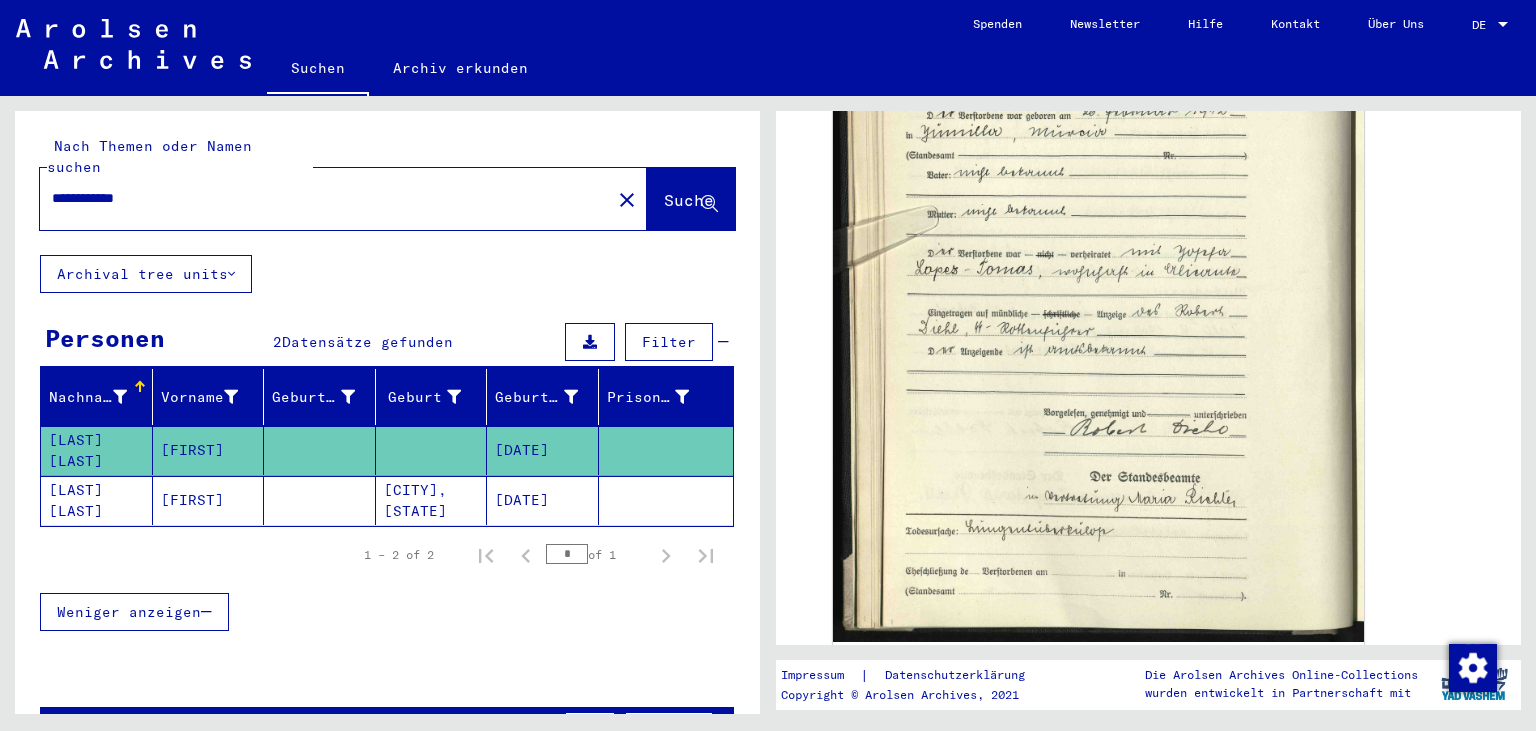 click on "[CITY], [STATE]" 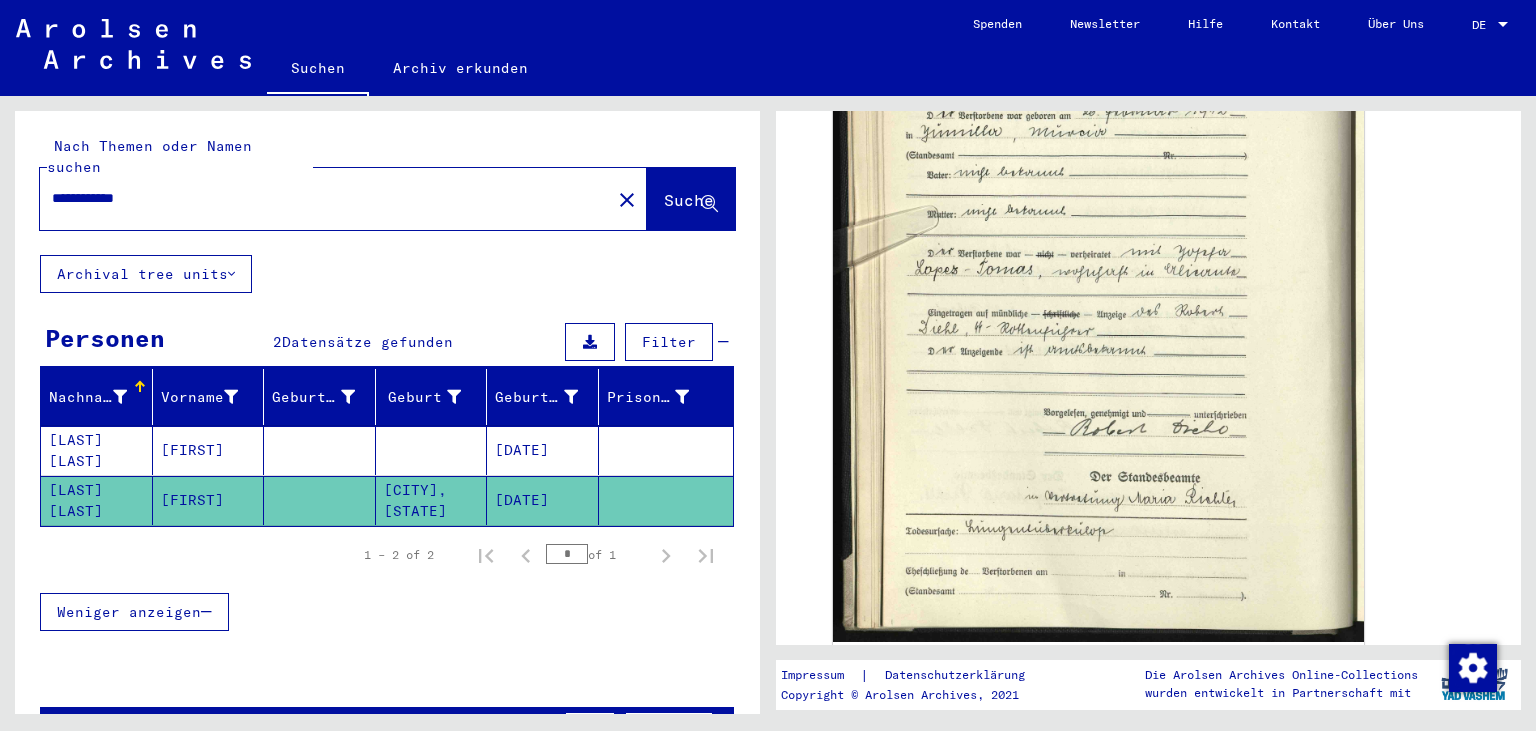 click on "[CITY], [STATE]" 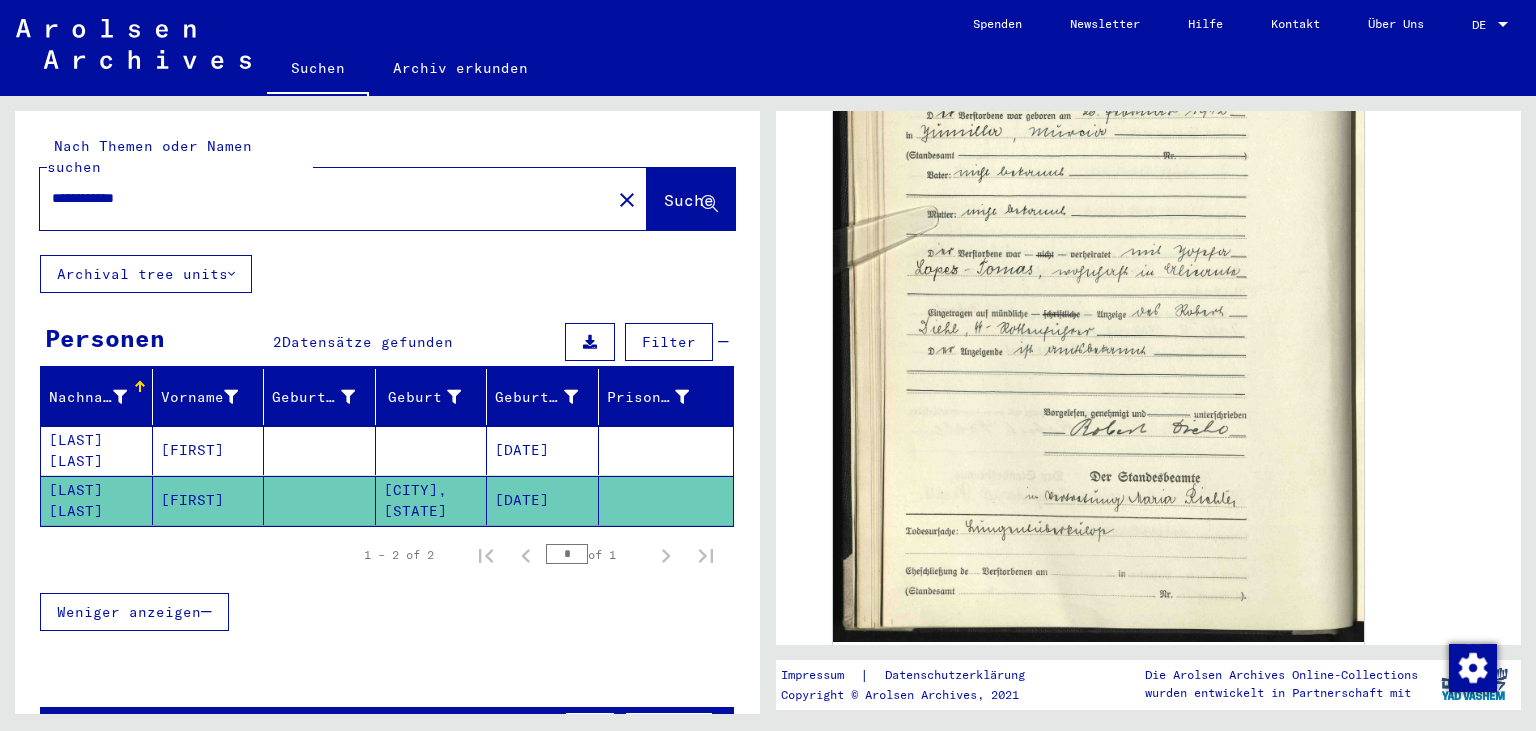 click on "[DATE]" at bounding box center [543, 500] 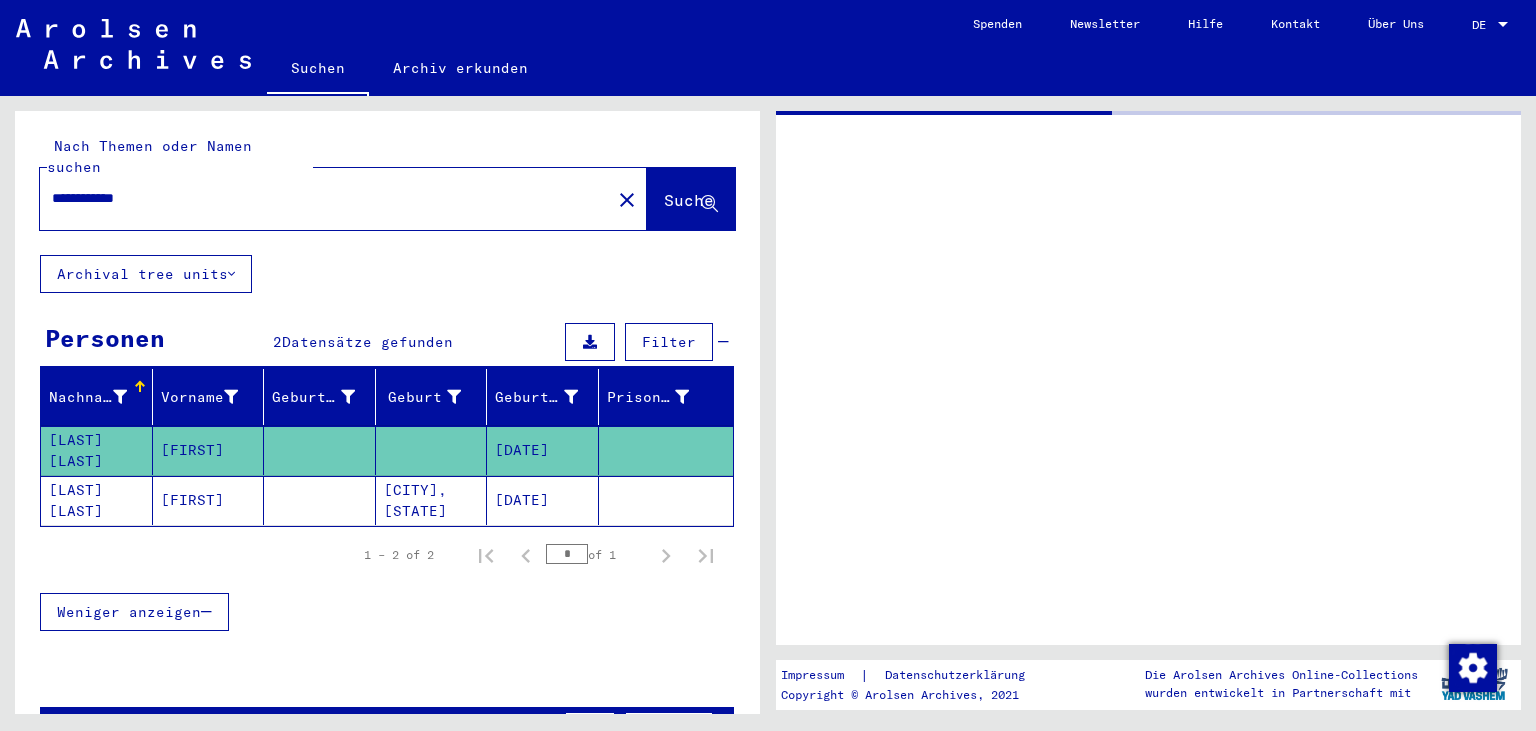 scroll, scrollTop: 0, scrollLeft: 0, axis: both 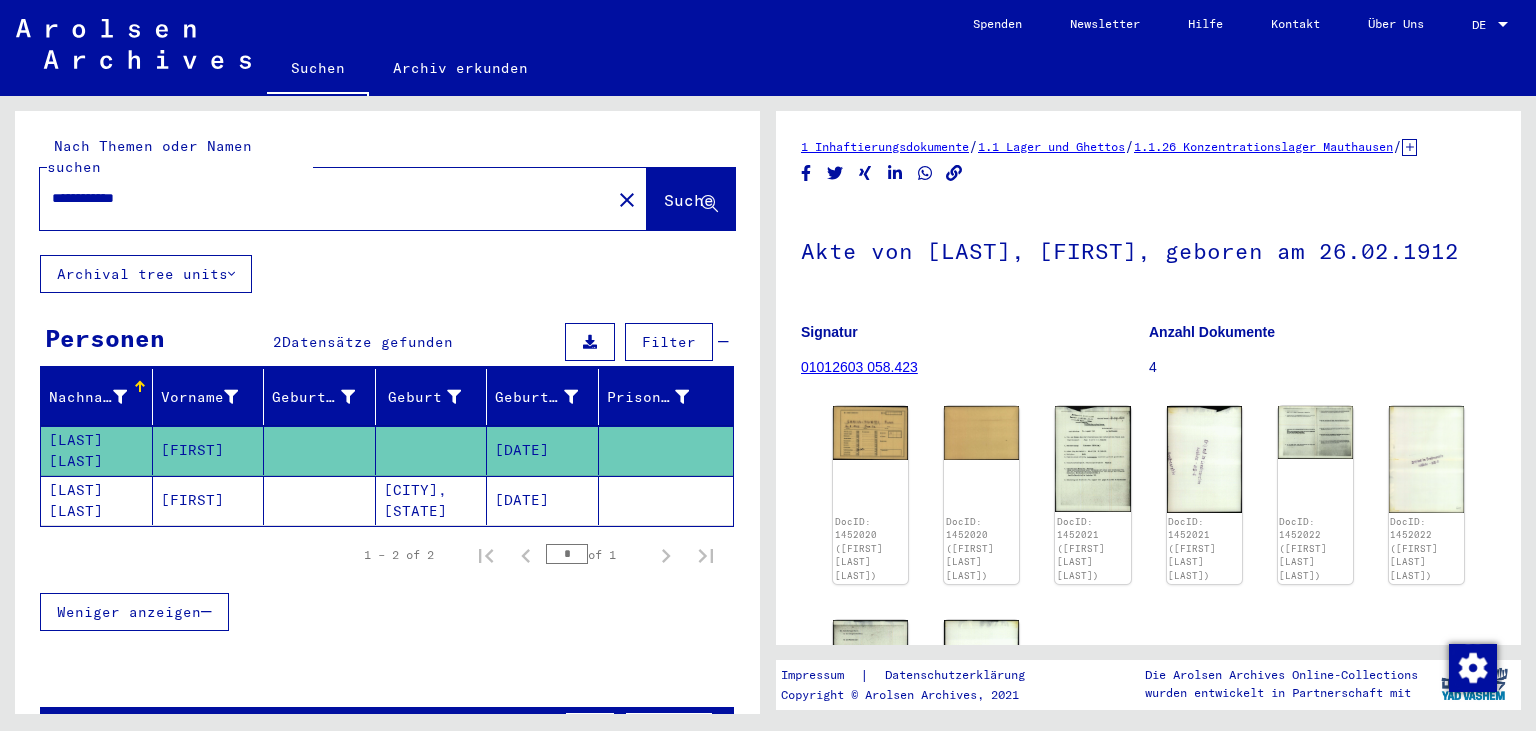 click on "[DATE]" 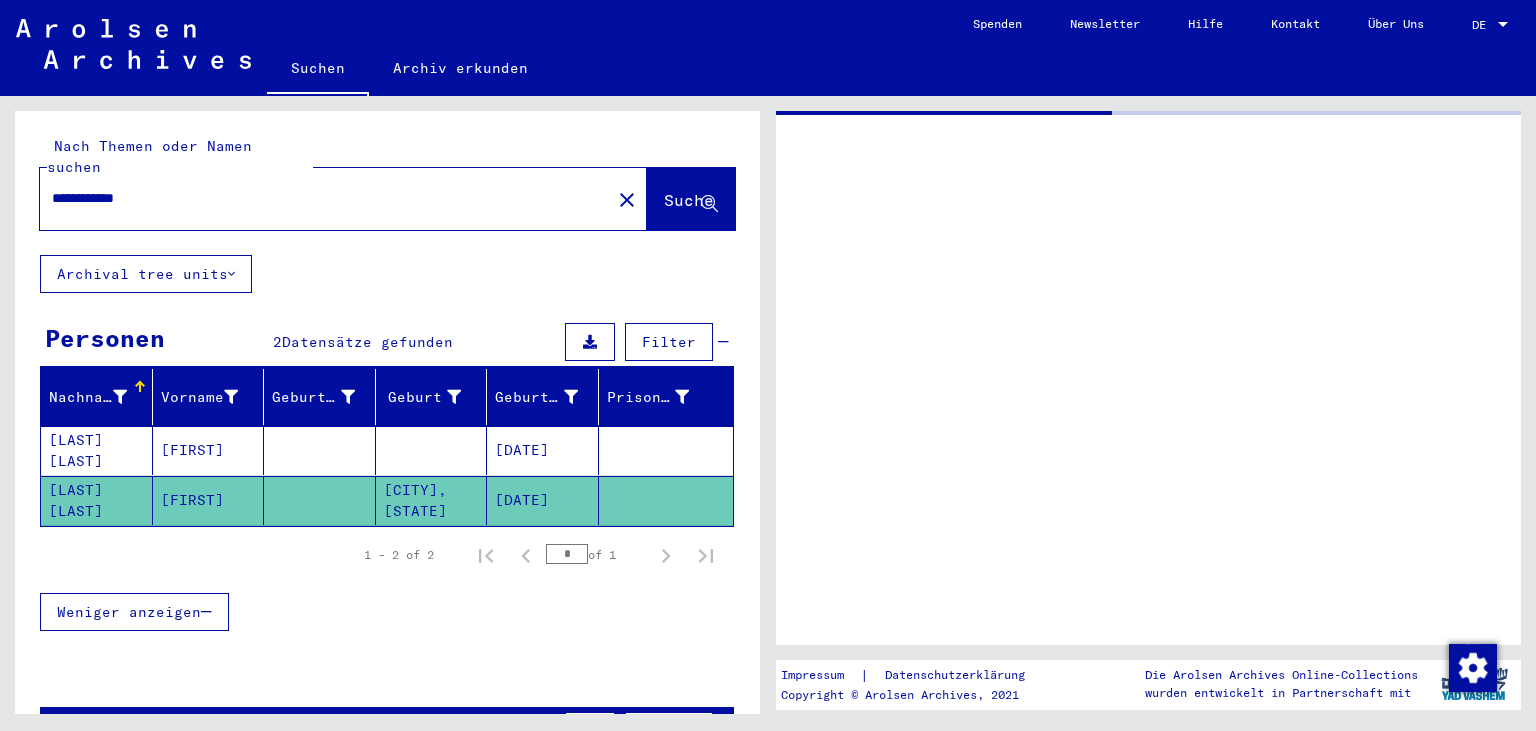 click on "[DATE]" 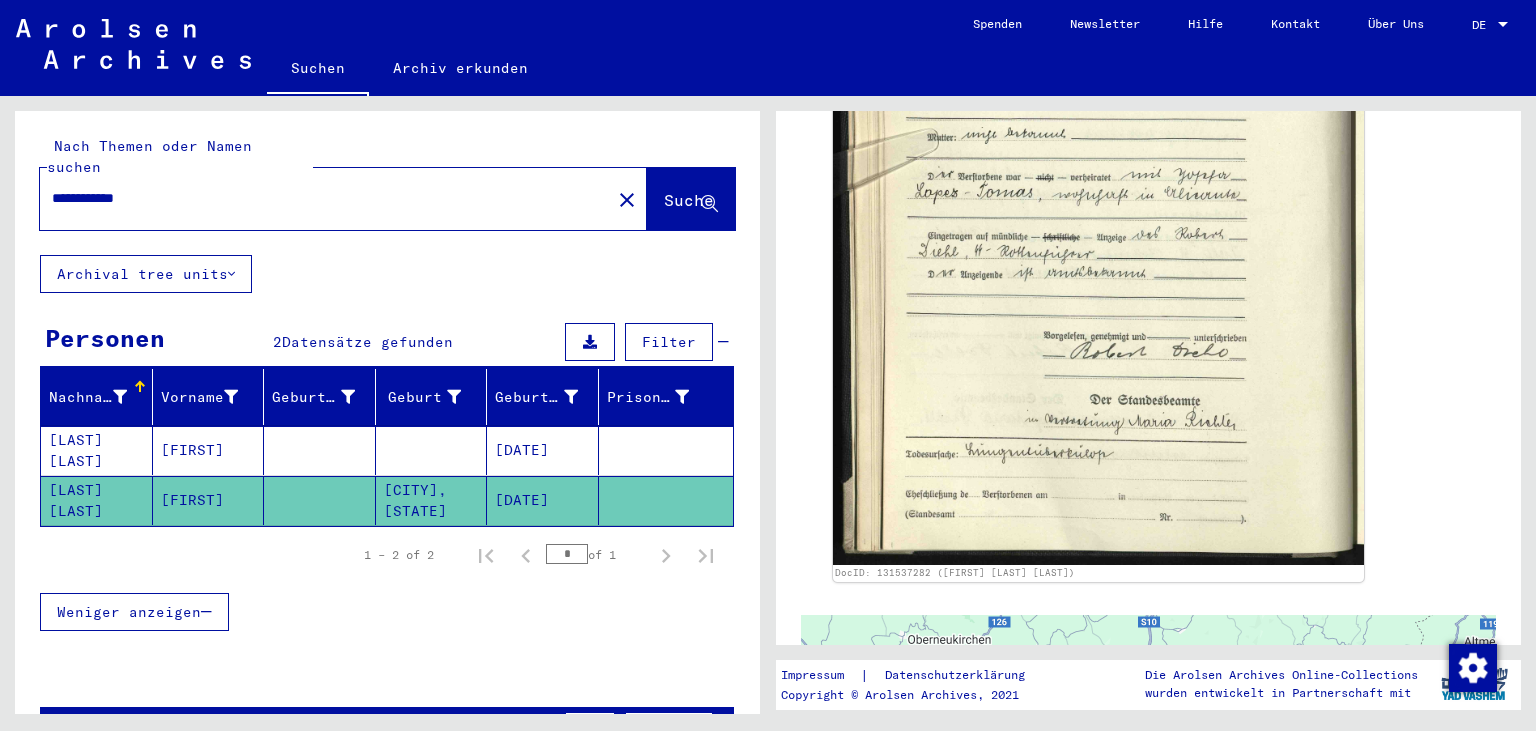 scroll, scrollTop: 724, scrollLeft: 0, axis: vertical 